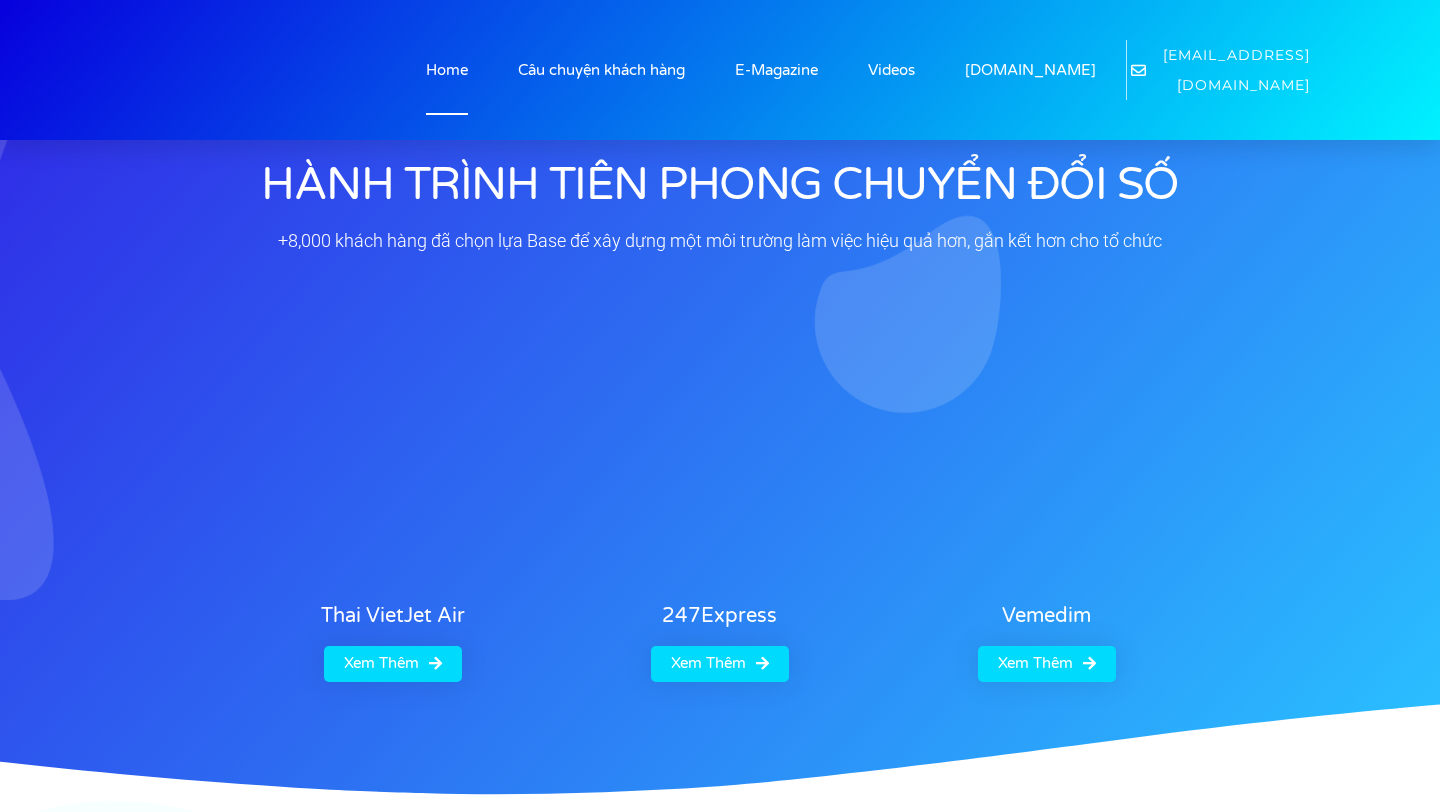 scroll, scrollTop: 0, scrollLeft: 0, axis: both 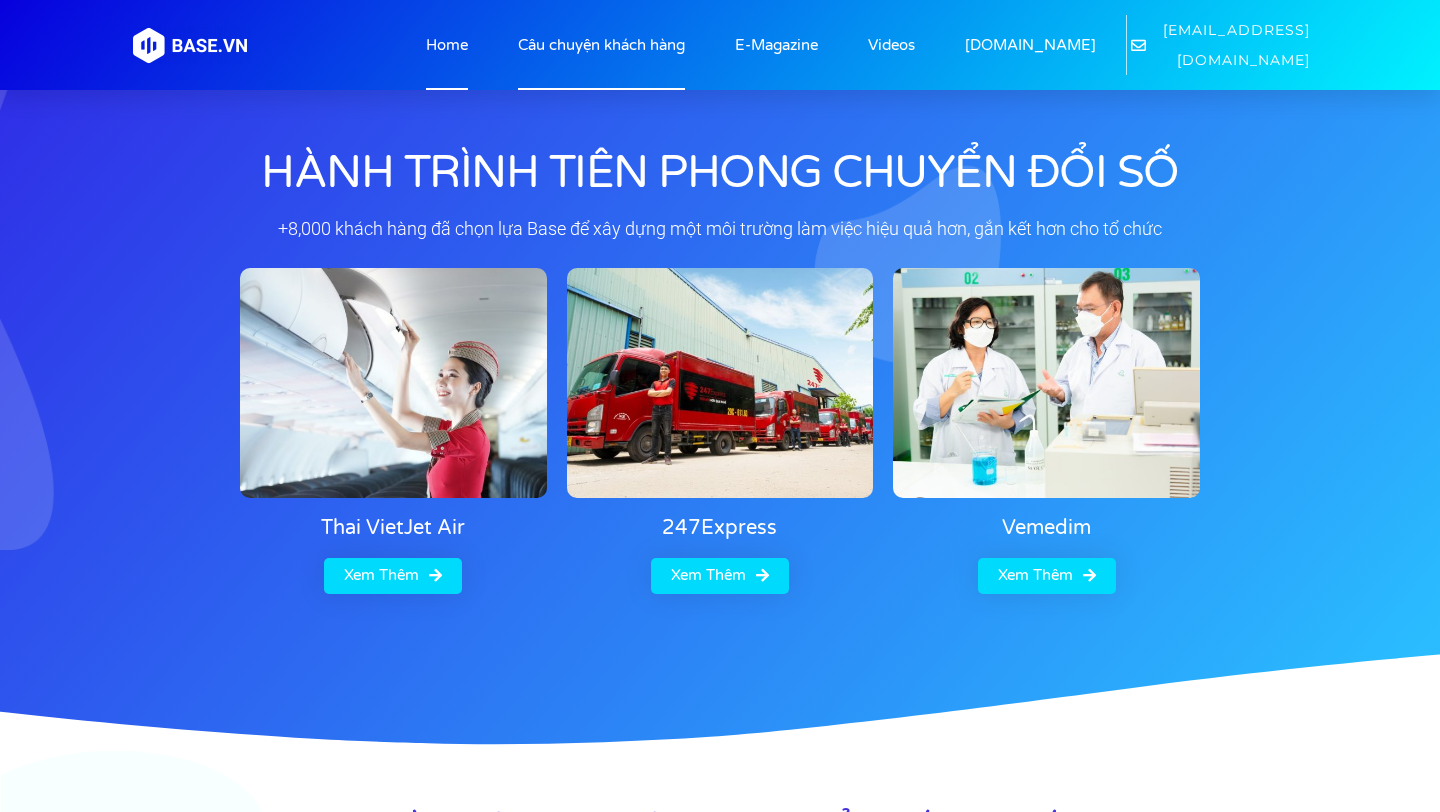 click on "Câu chuyện khách hàng" 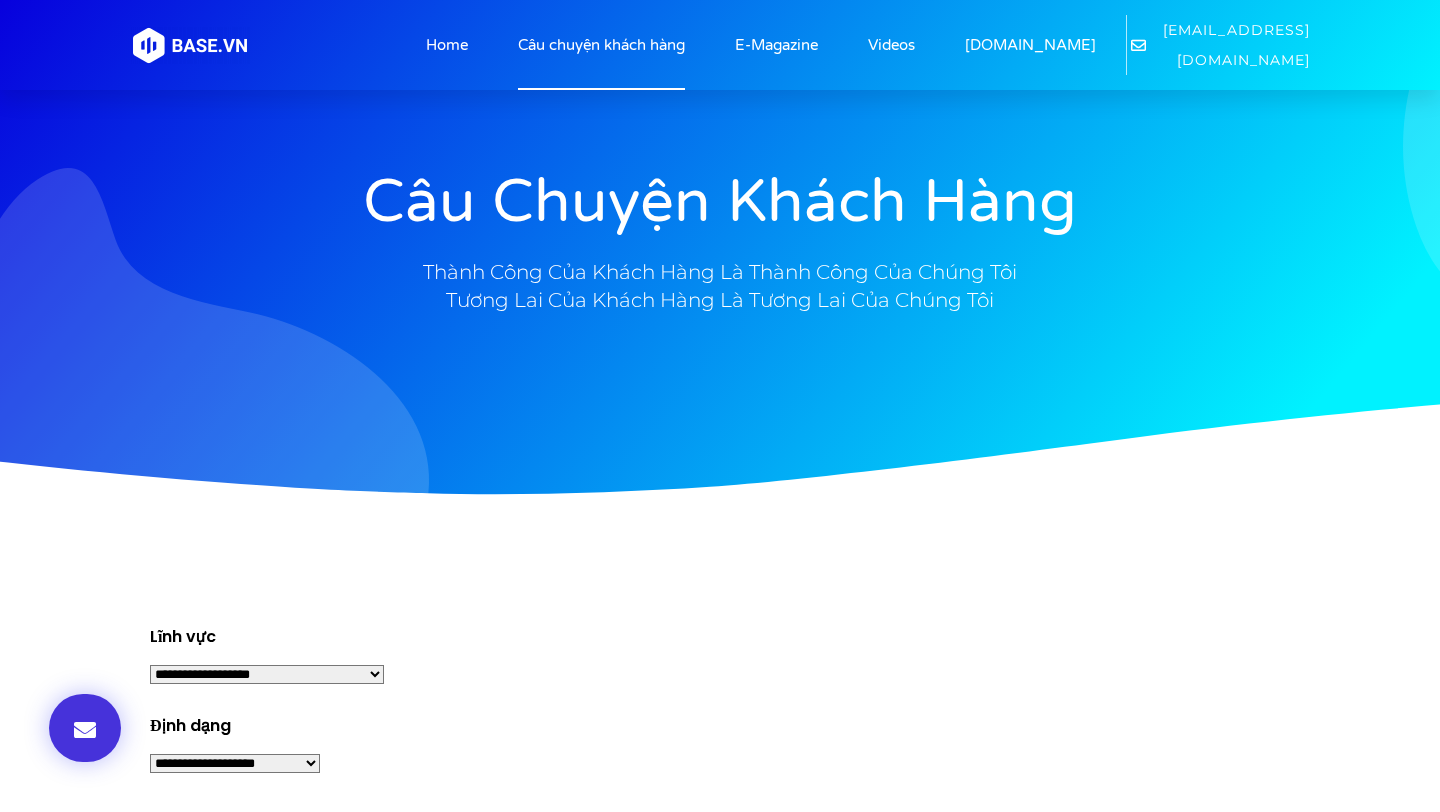 scroll, scrollTop: 0, scrollLeft: 0, axis: both 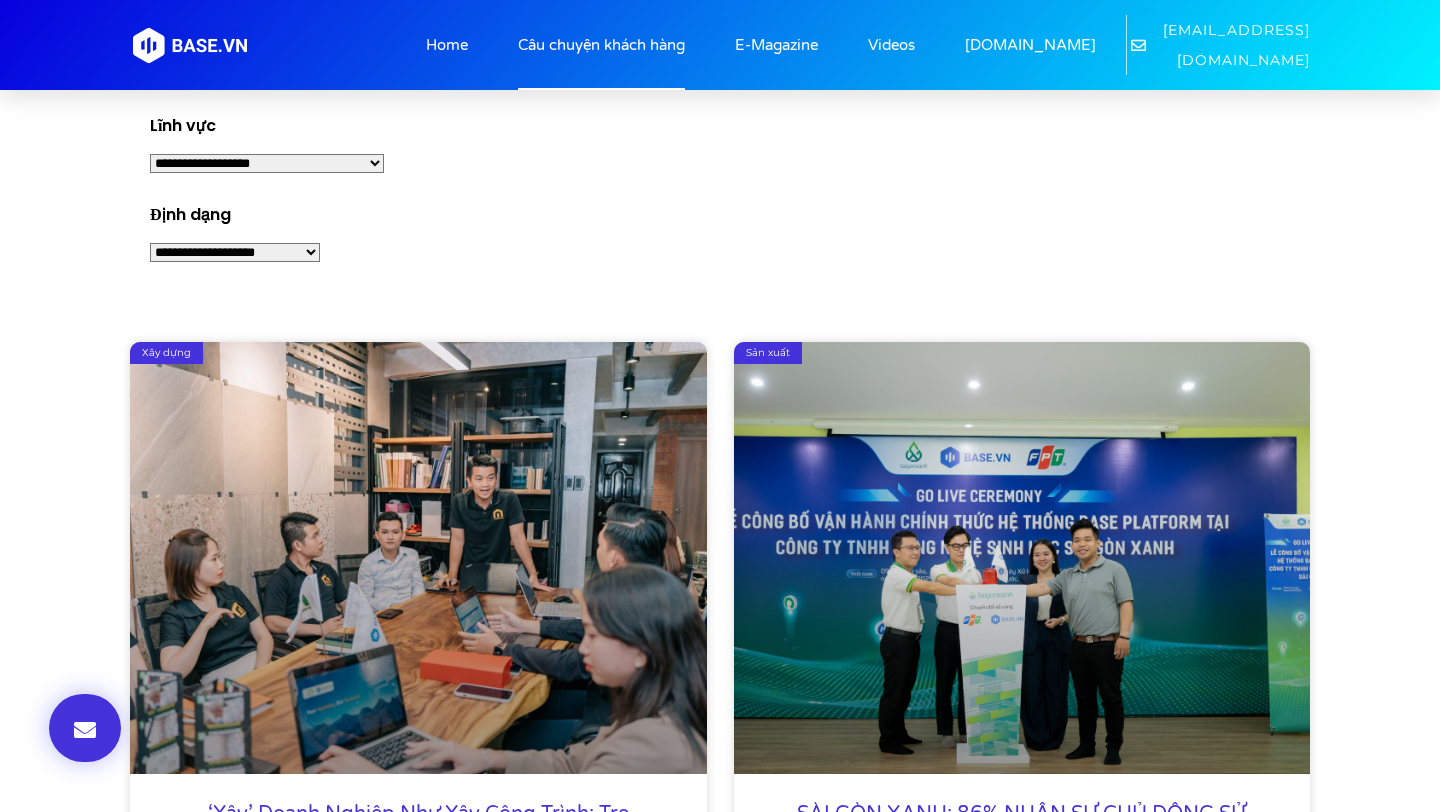 click on "**********" at bounding box center [267, 163] 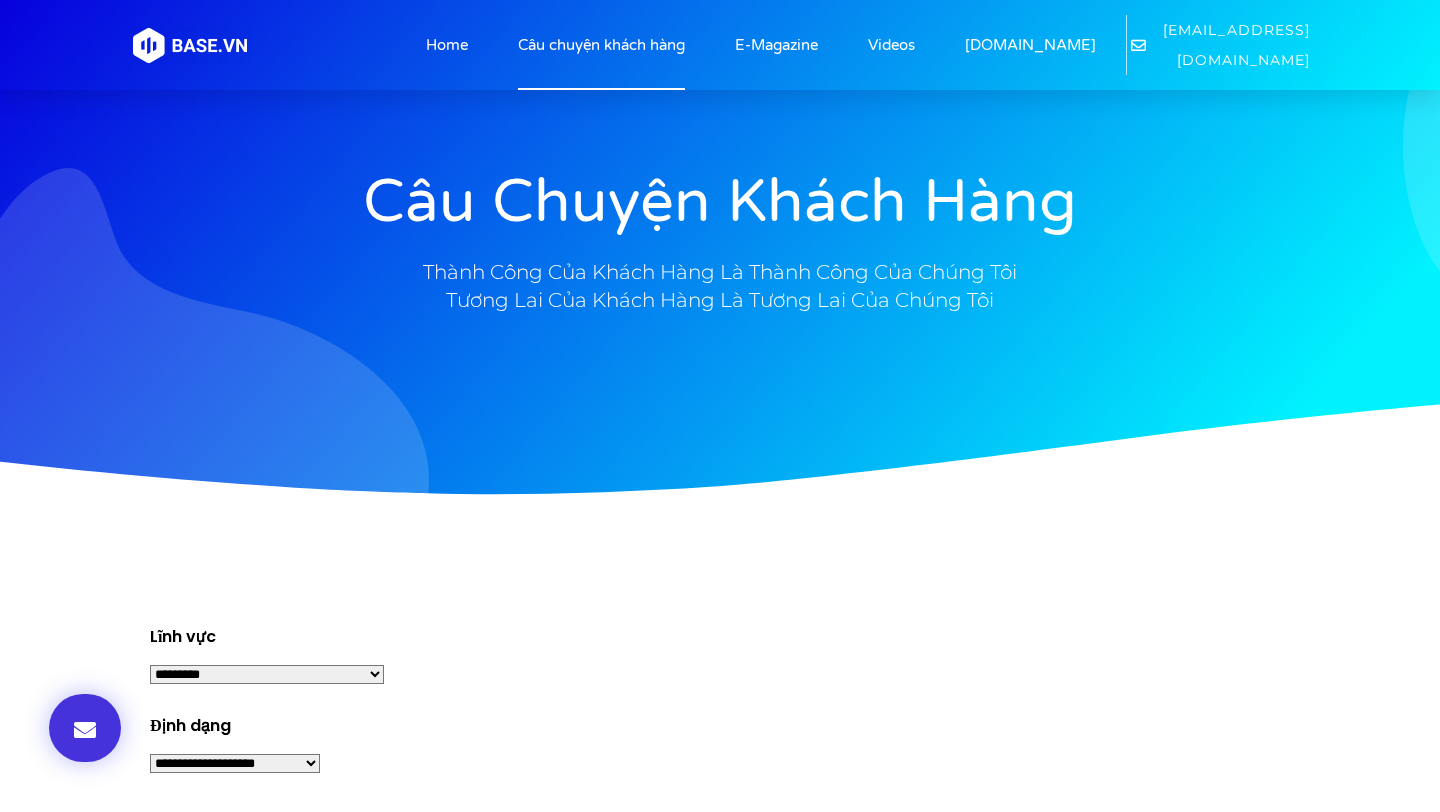 scroll, scrollTop: 334, scrollLeft: 0, axis: vertical 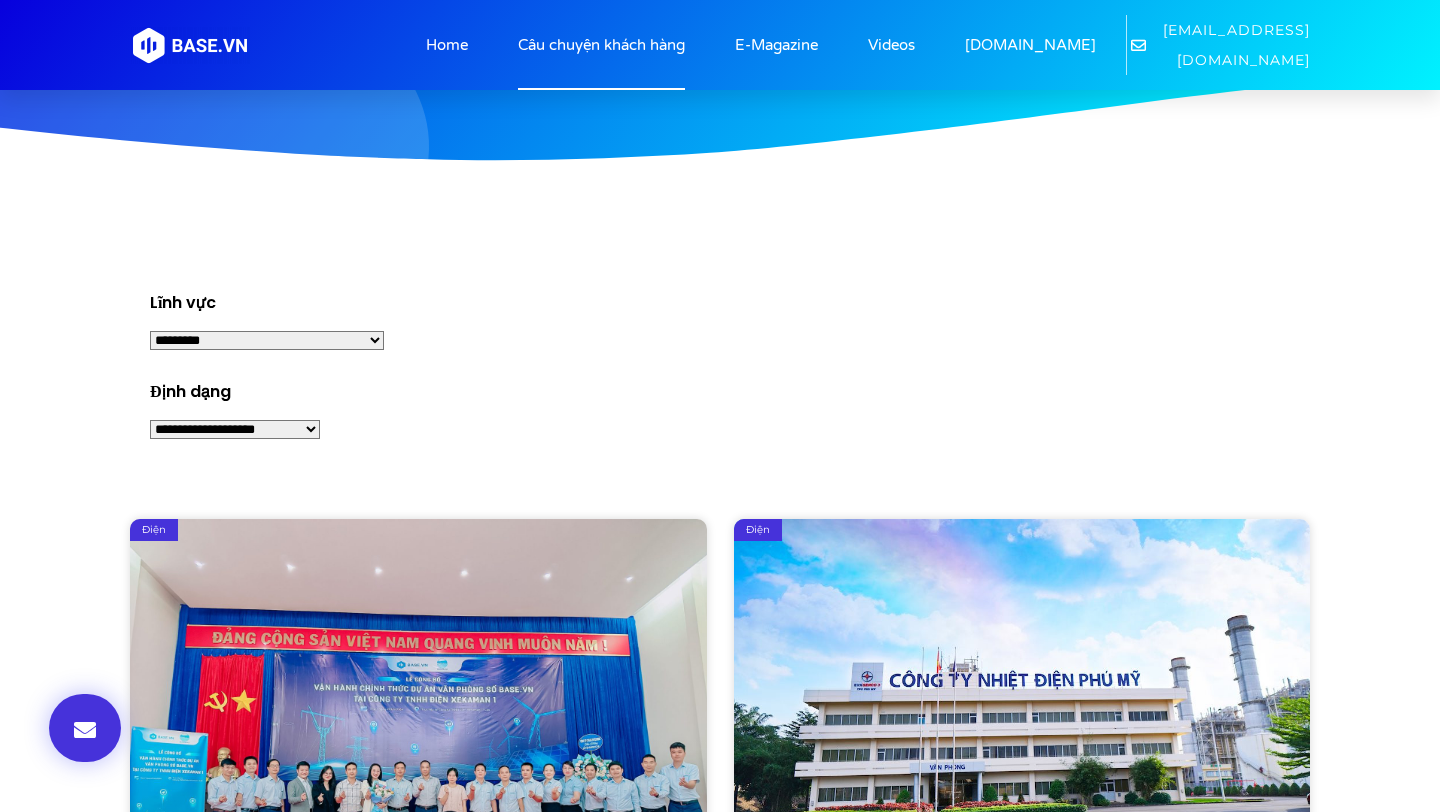 click on "**********" at bounding box center (267, 340) 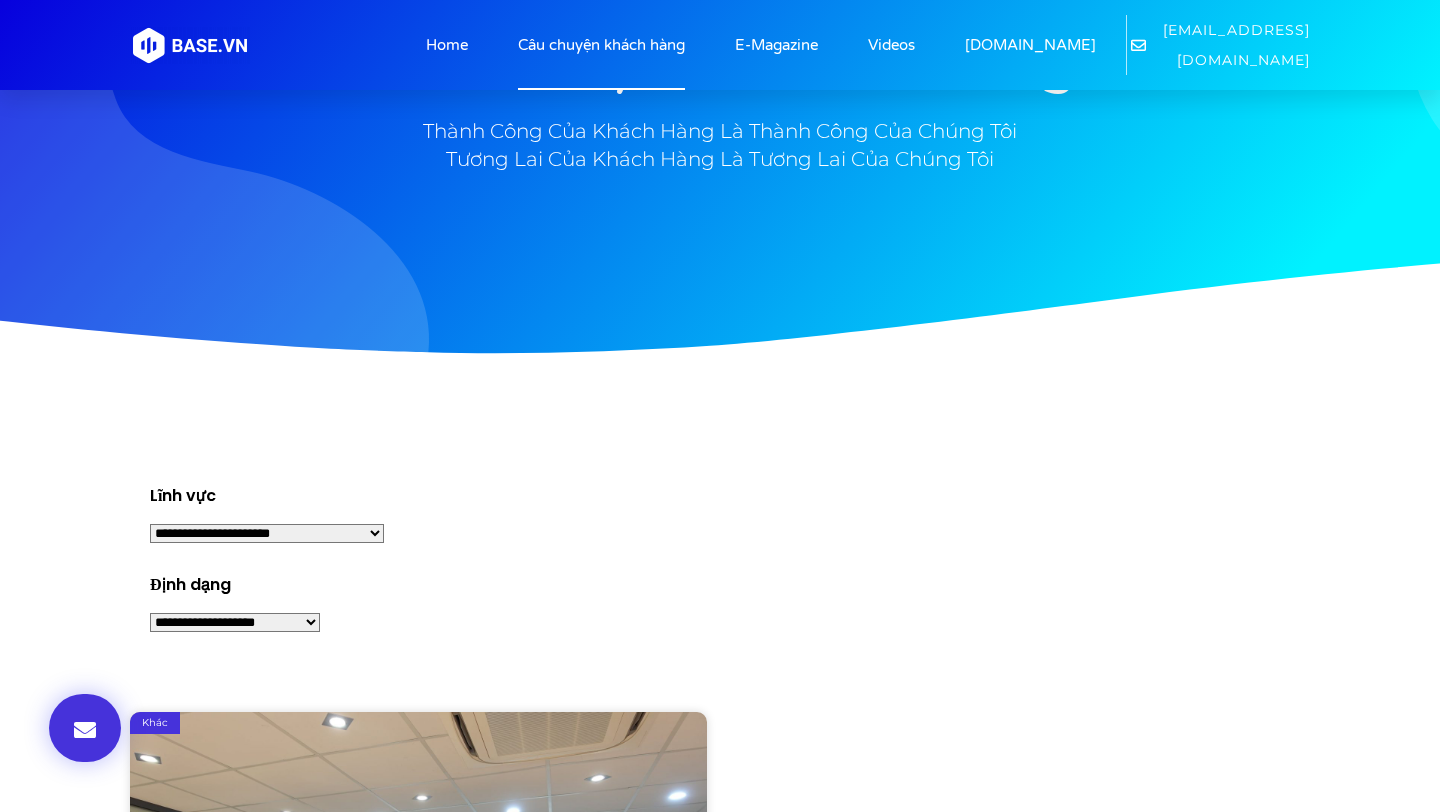 scroll, scrollTop: 0, scrollLeft: 0, axis: both 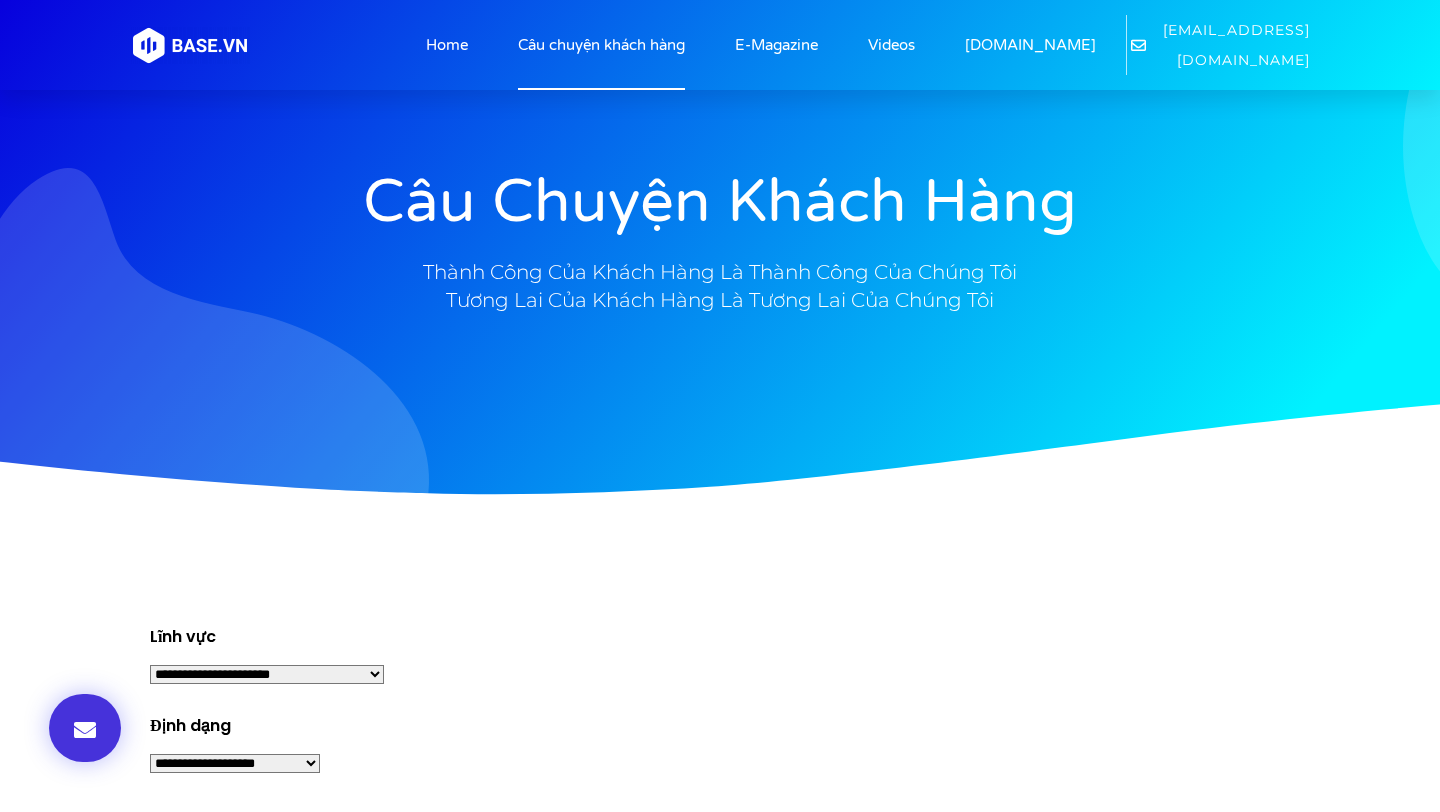 click on "**********" at bounding box center [267, 674] 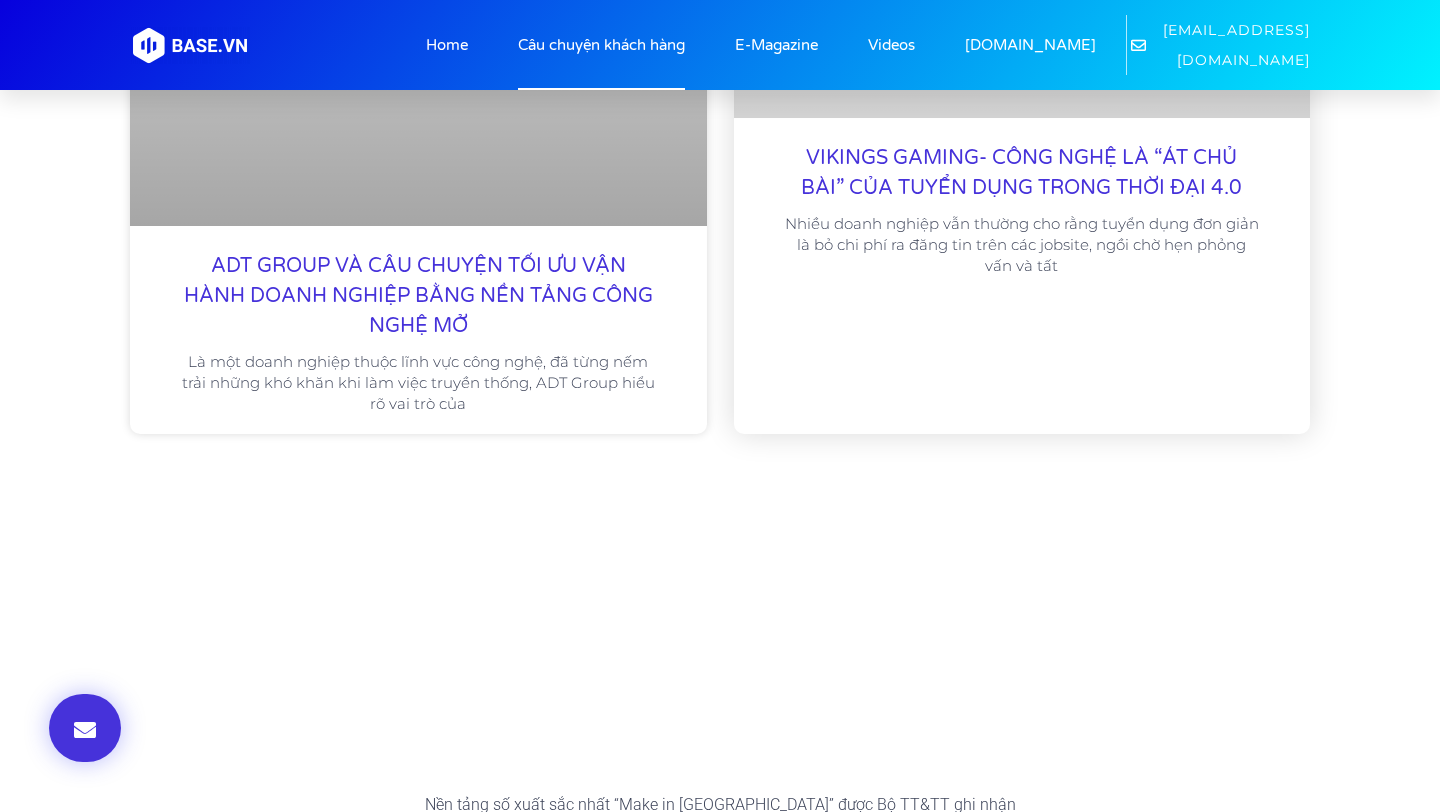 scroll, scrollTop: 3389, scrollLeft: 0, axis: vertical 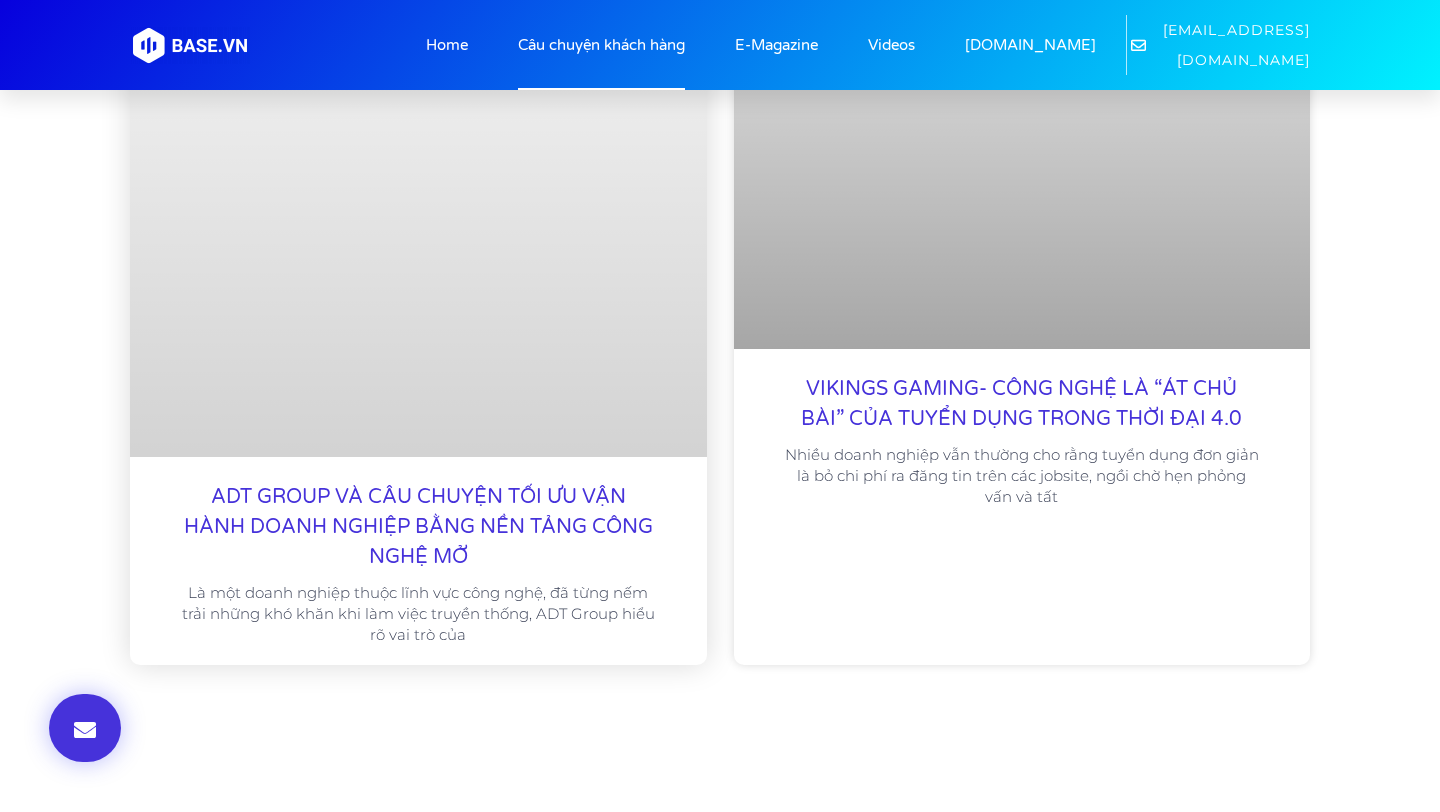 click on "ADT GROUP VÀ CÂU CHUYỆN TỐI ƯU VẬN HÀNH DOANH NGHIỆP BẰNG NỀN TẢNG CÔNG NGHỆ MỞ" at bounding box center (418, 527) 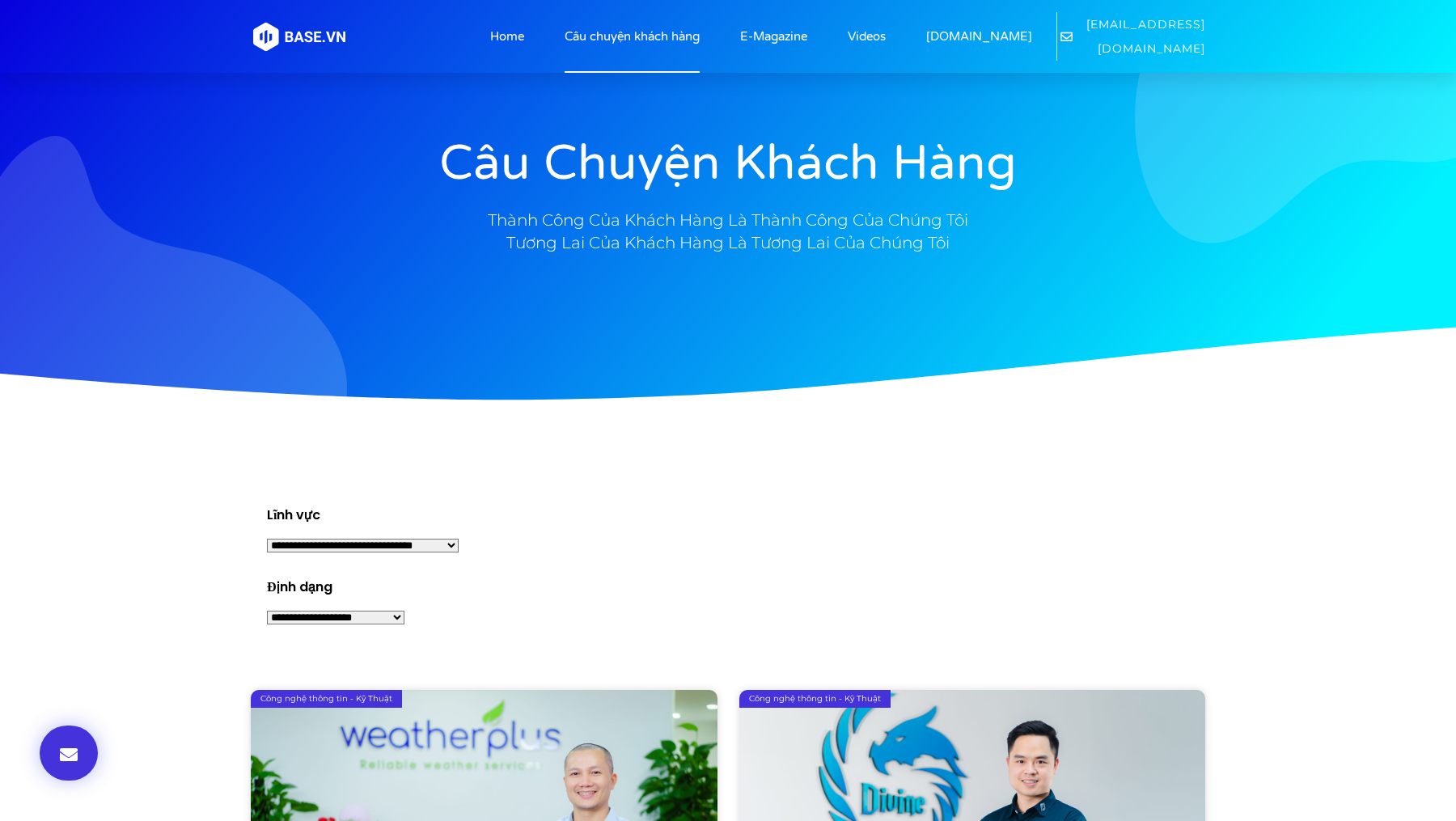 scroll, scrollTop: 231, scrollLeft: 0, axis: vertical 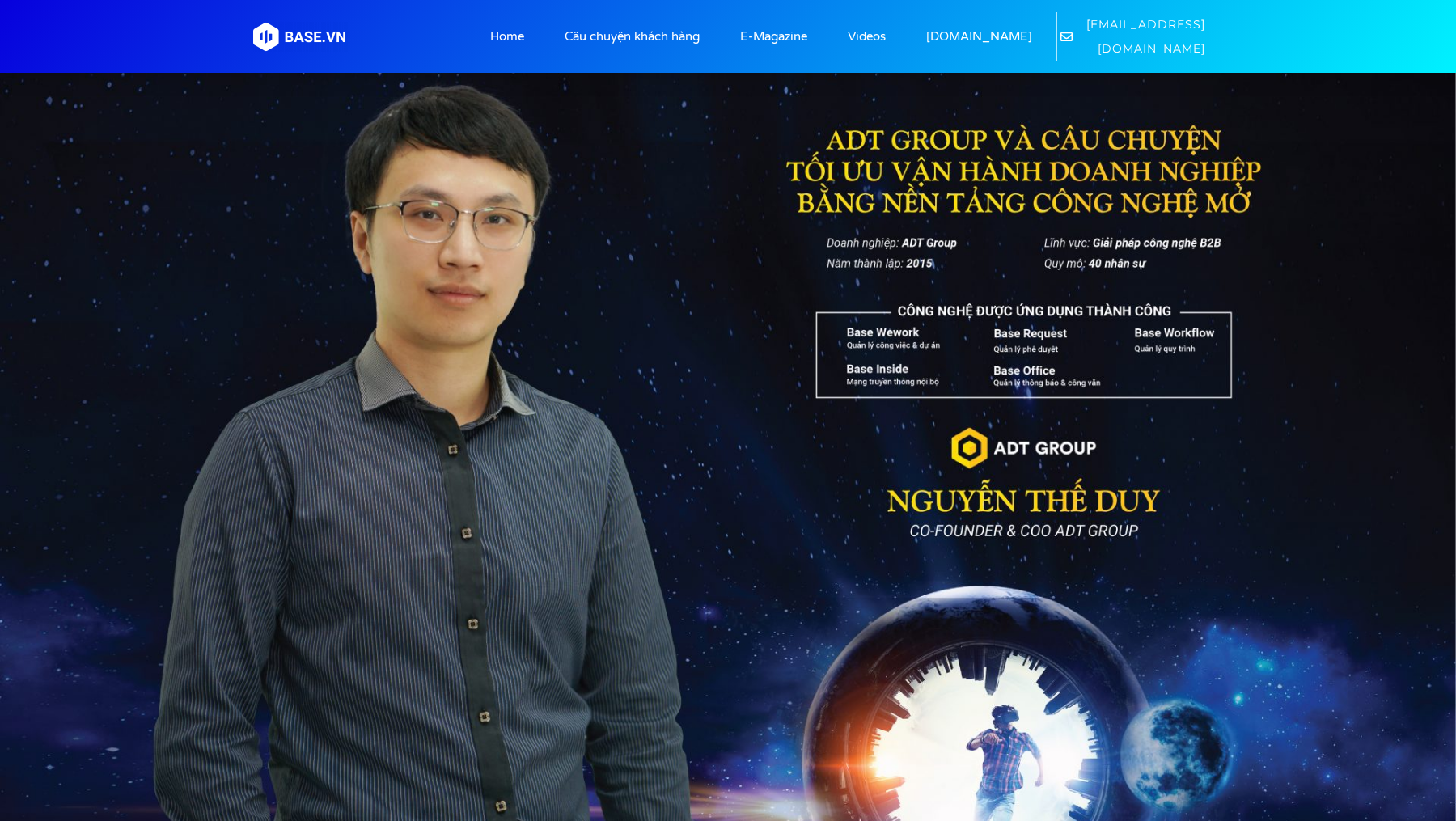 click at bounding box center [728, 517] 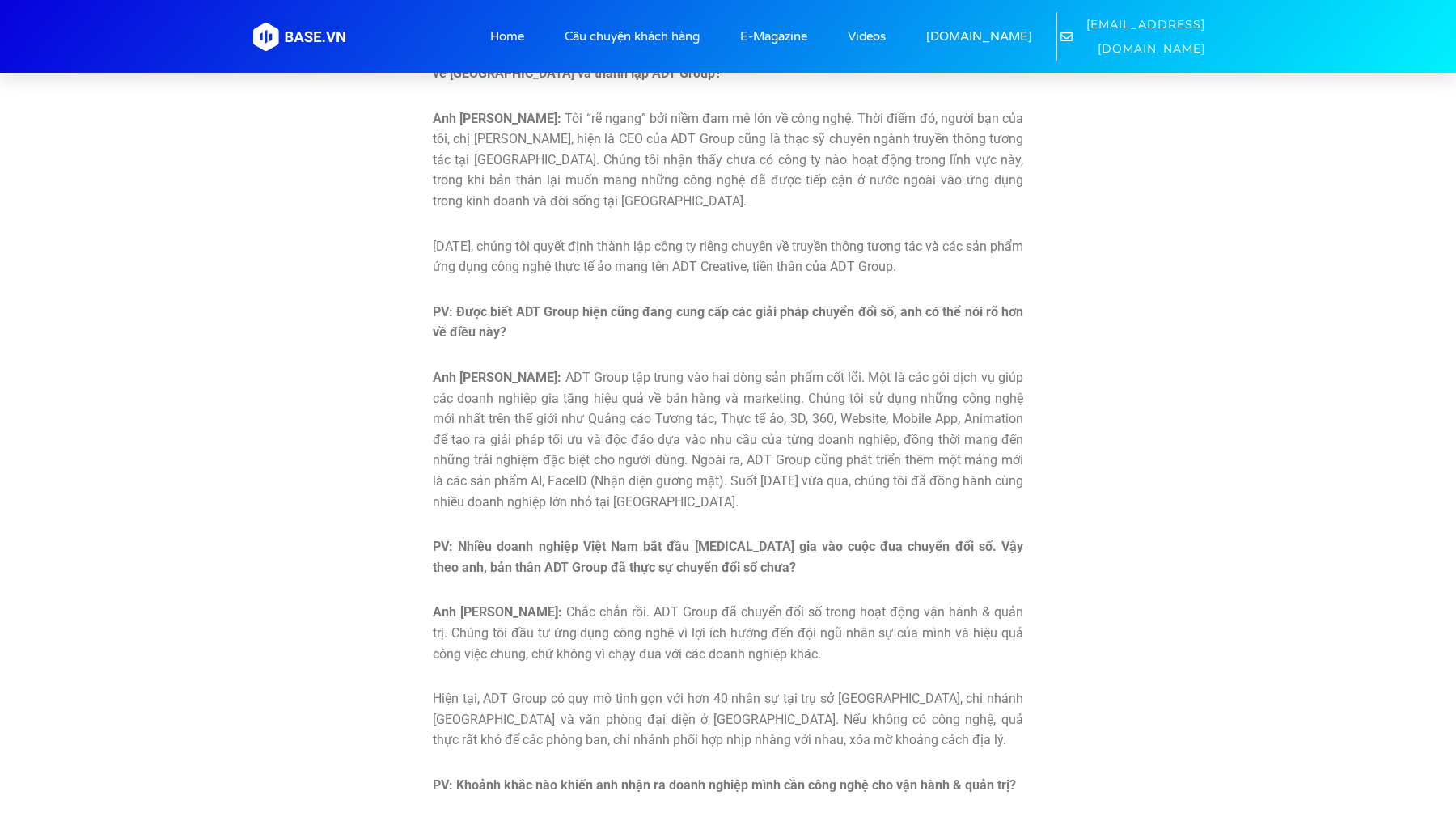 scroll, scrollTop: 1343, scrollLeft: 0, axis: vertical 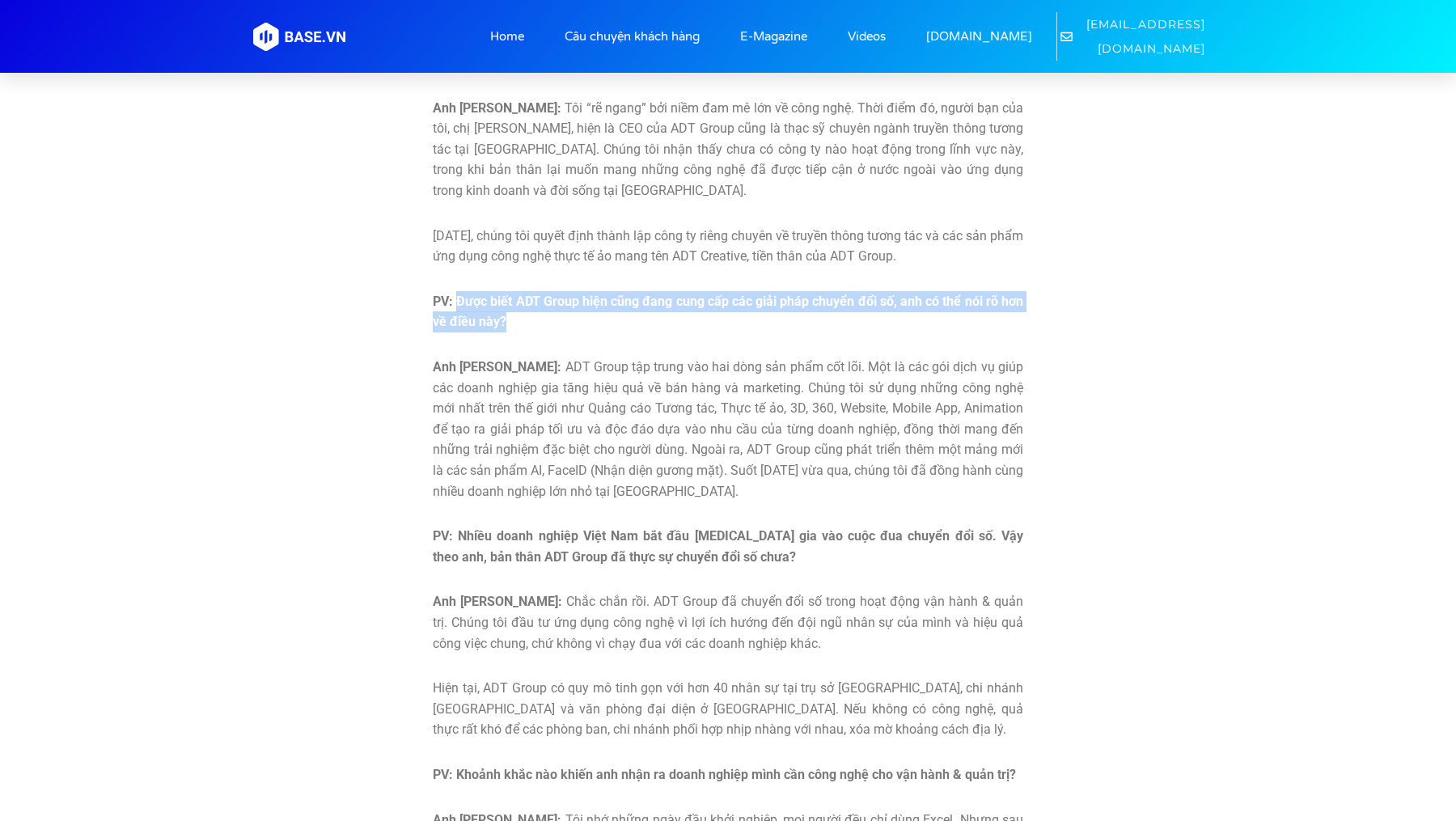 drag, startPoint x: 508, startPoint y: 323, endPoint x: 459, endPoint y: 298, distance: 55.00909 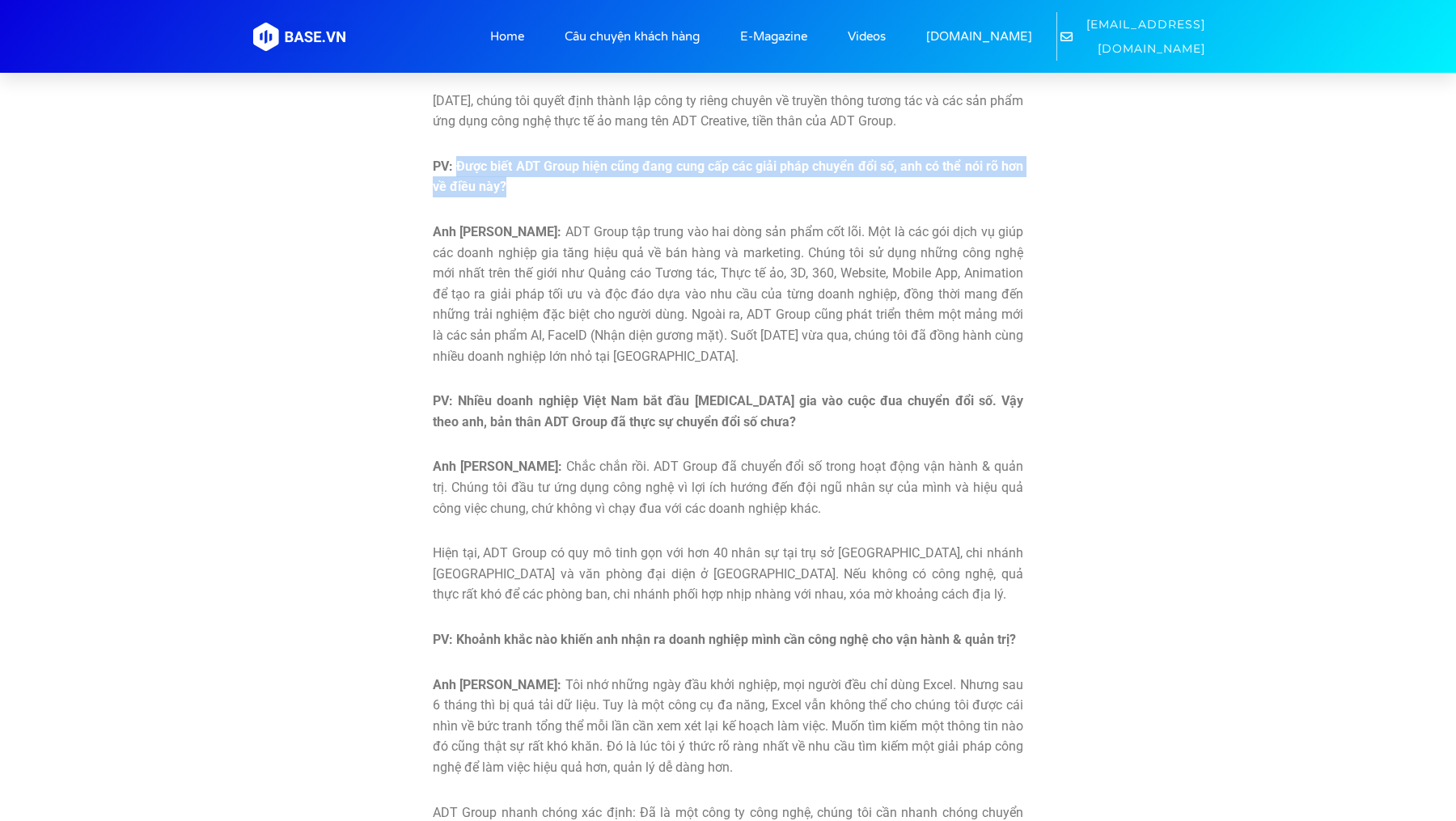 scroll, scrollTop: 1517, scrollLeft: 0, axis: vertical 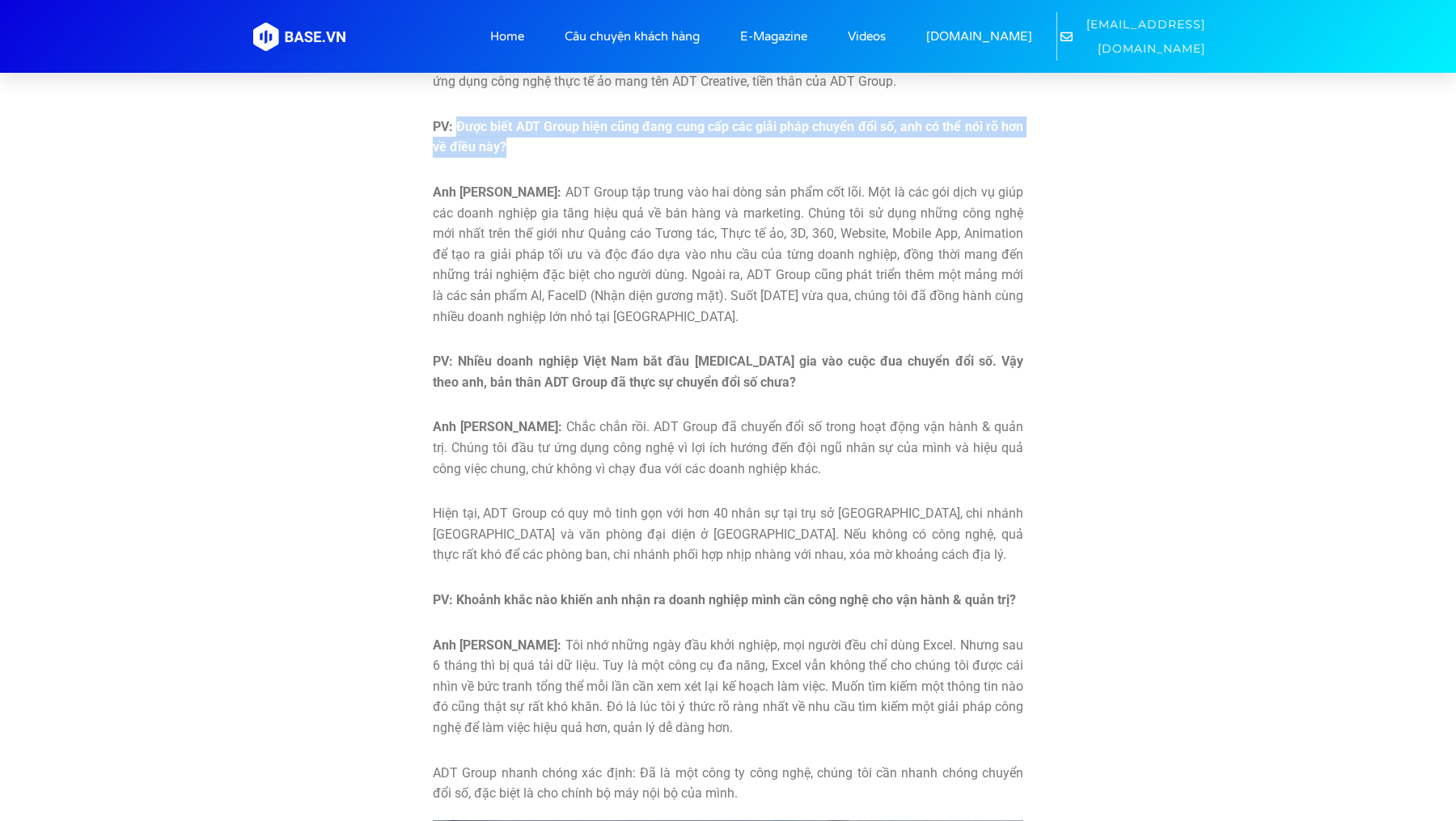 click on "ADT Group tập trung vào hai dòng sản phẩm cốt lõi. Một là các gói dịch vụ giúp các doanh nghiệp gia tăng hiệu quả về bán hàng và marketing. Chúng tôi sử dụng những công nghệ mới nhất trên thế giới như Quảng cáo Tương tác, Thực tế ảo, 3D, 360, Website, Mobile App, Animation để tạo ra giải pháp tối ưu và độc đáo dựa vào nhu cầu của từng doanh nghiệp, đồng thời mang đến những trải nghiệm đặc biệt cho người dùng. Ngoài ra, ADT Group cũng phát triển thêm một mảng mới là các sản phẩm AI, FaceID (Nhận diện gương mặt). Suốt 5 năm vừa qua, chúng tôi đã đồng hành cùng nhiều doanh nghiệp lớn nhỏ tại Việt Nam." at bounding box center [728, 254] 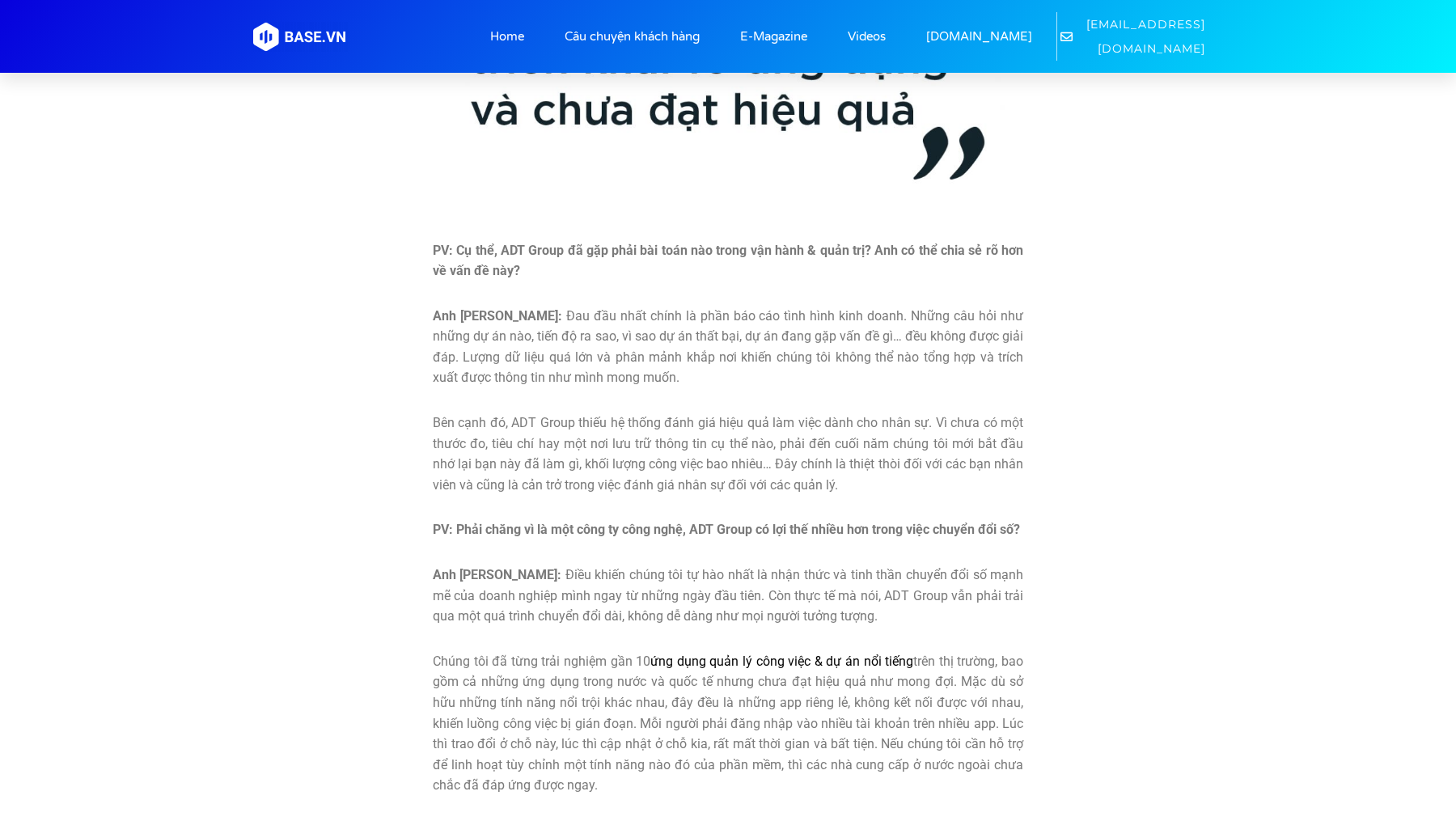 scroll, scrollTop: 2819, scrollLeft: 0, axis: vertical 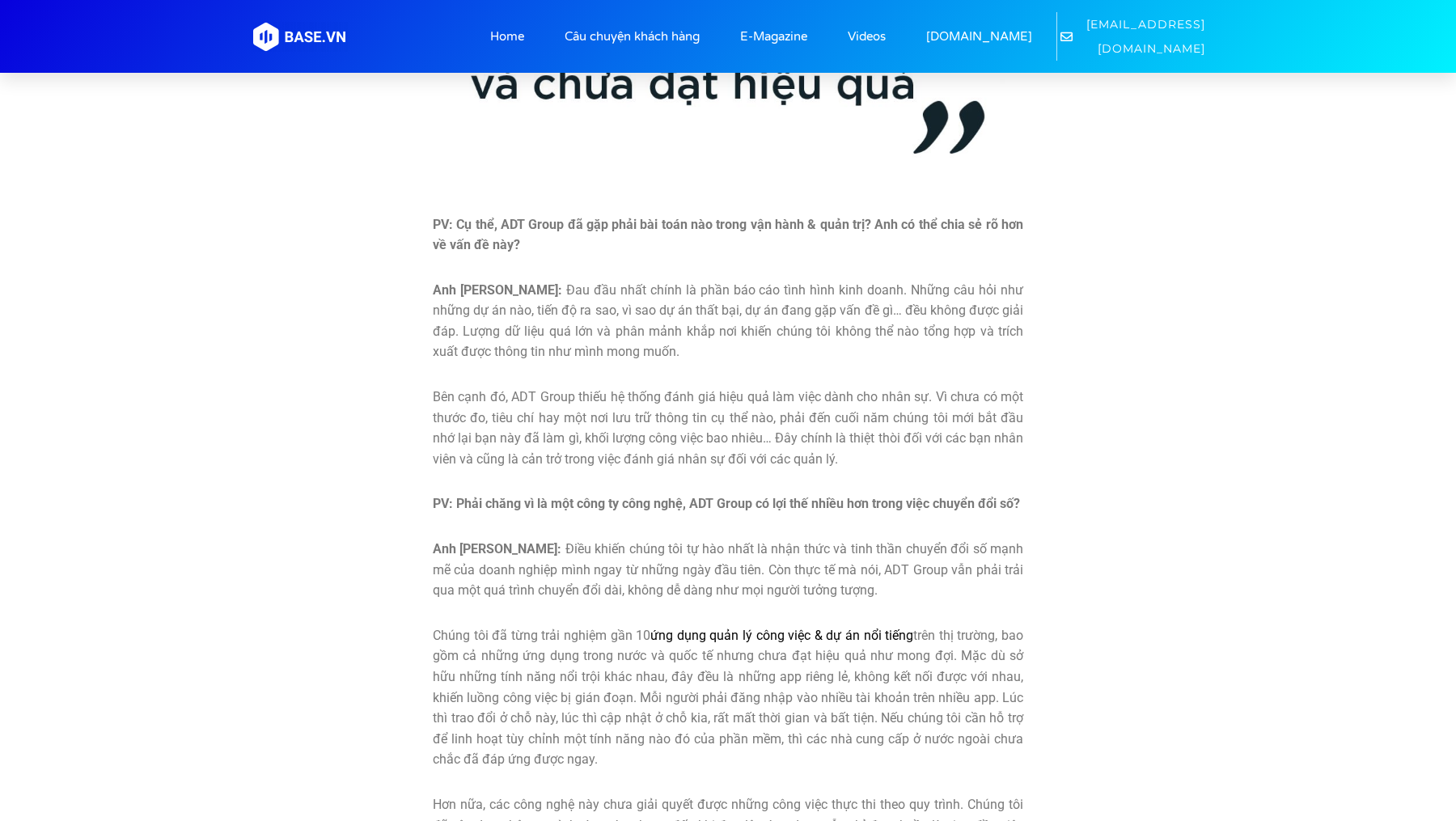 click on "Đau đầu nhất chính là phần báo cáo tình hình kinh doanh. Những câu hỏi như những dự án nào, tiến độ ra sao, vì sao dự án thất bại, dự án đang gặp vấn đề gì… đều không được giải đáp. Lượng dữ liệu quá lớn và phân mảnh khắp nơi khiến chúng tôi không thể nào tổng hợp và trích xuất được thông tin như mình mong muốn." at bounding box center [728, 321] 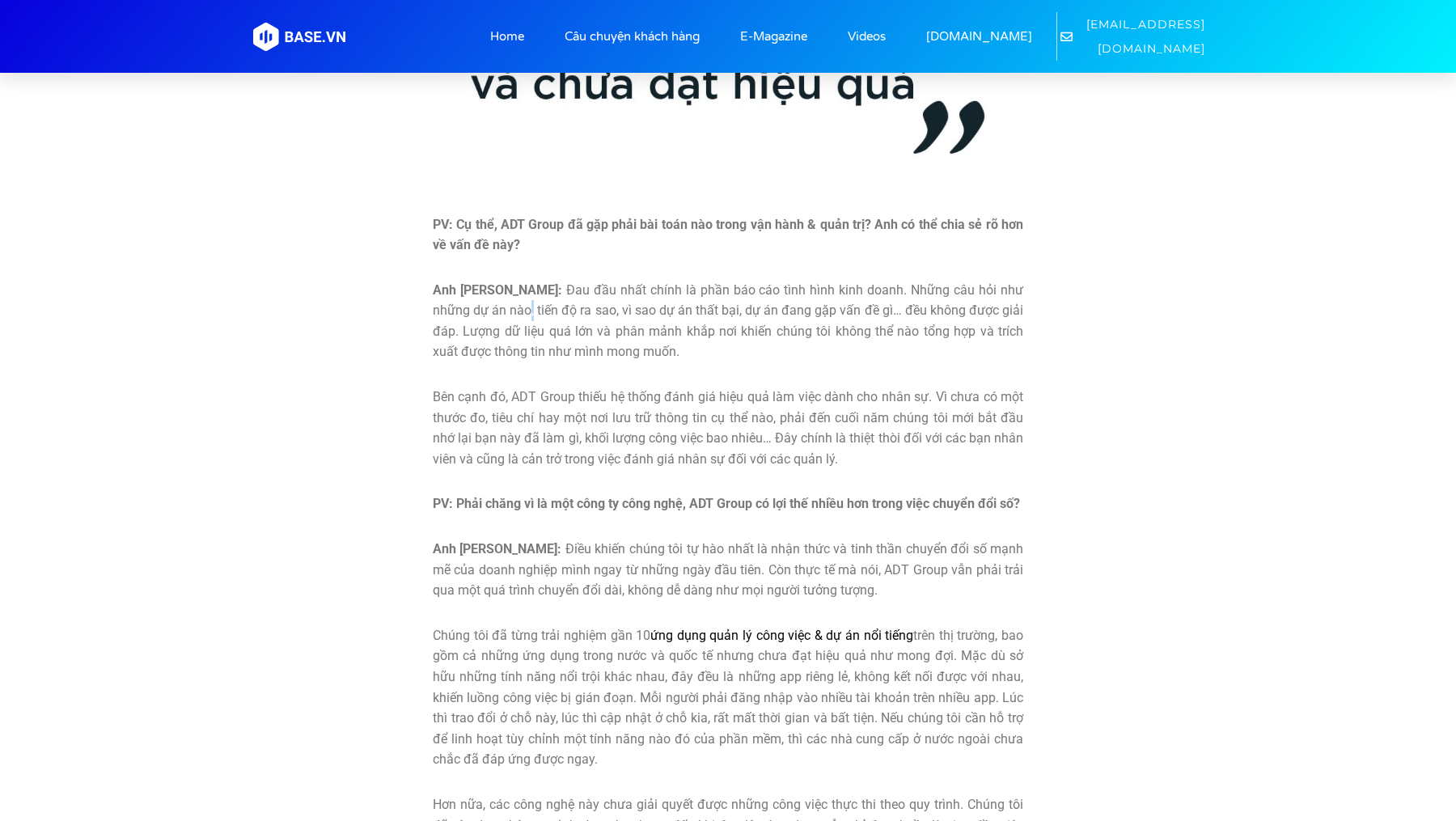 click on "Đau đầu nhất chính là phần báo cáo tình hình kinh doanh. Những câu hỏi như những dự án nào, tiến độ ra sao, vì sao dự án thất bại, dự án đang gặp vấn đề gì… đều không được giải đáp. Lượng dữ liệu quá lớn và phân mảnh khắp nơi khiến chúng tôi không thể nào tổng hợp và trích xuất được thông tin như mình mong muốn." at bounding box center [728, 321] 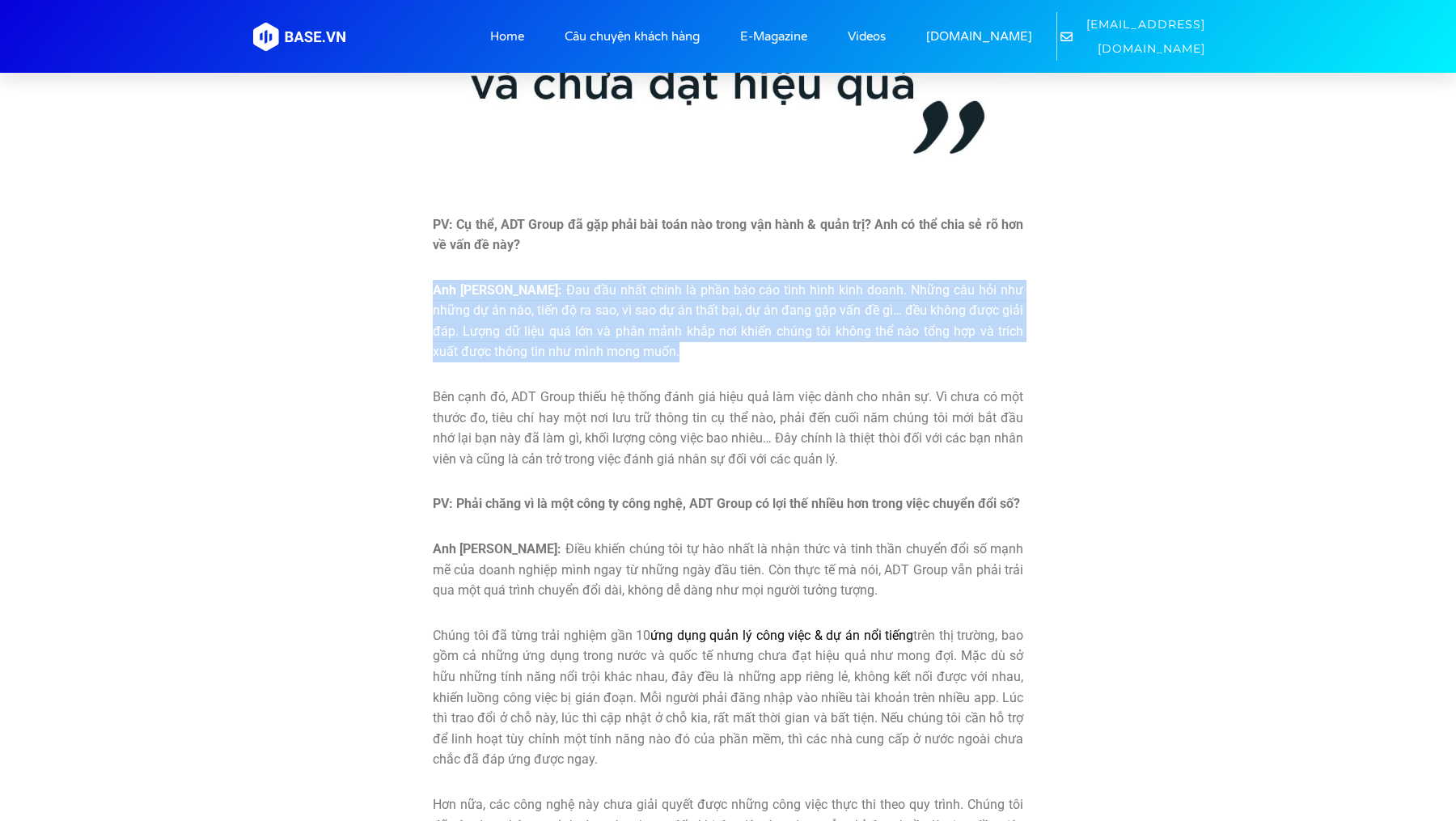 click on "Đau đầu nhất chính là phần báo cáo tình hình kinh doanh. Những câu hỏi như những dự án nào, tiến độ ra sao, vì sao dự án thất bại, dự án đang gặp vấn đề gì… đều không được giải đáp. Lượng dữ liệu quá lớn và phân mảnh khắp nơi khiến chúng tôi không thể nào tổng hợp và trích xuất được thông tin như mình mong muốn." at bounding box center (728, 321) 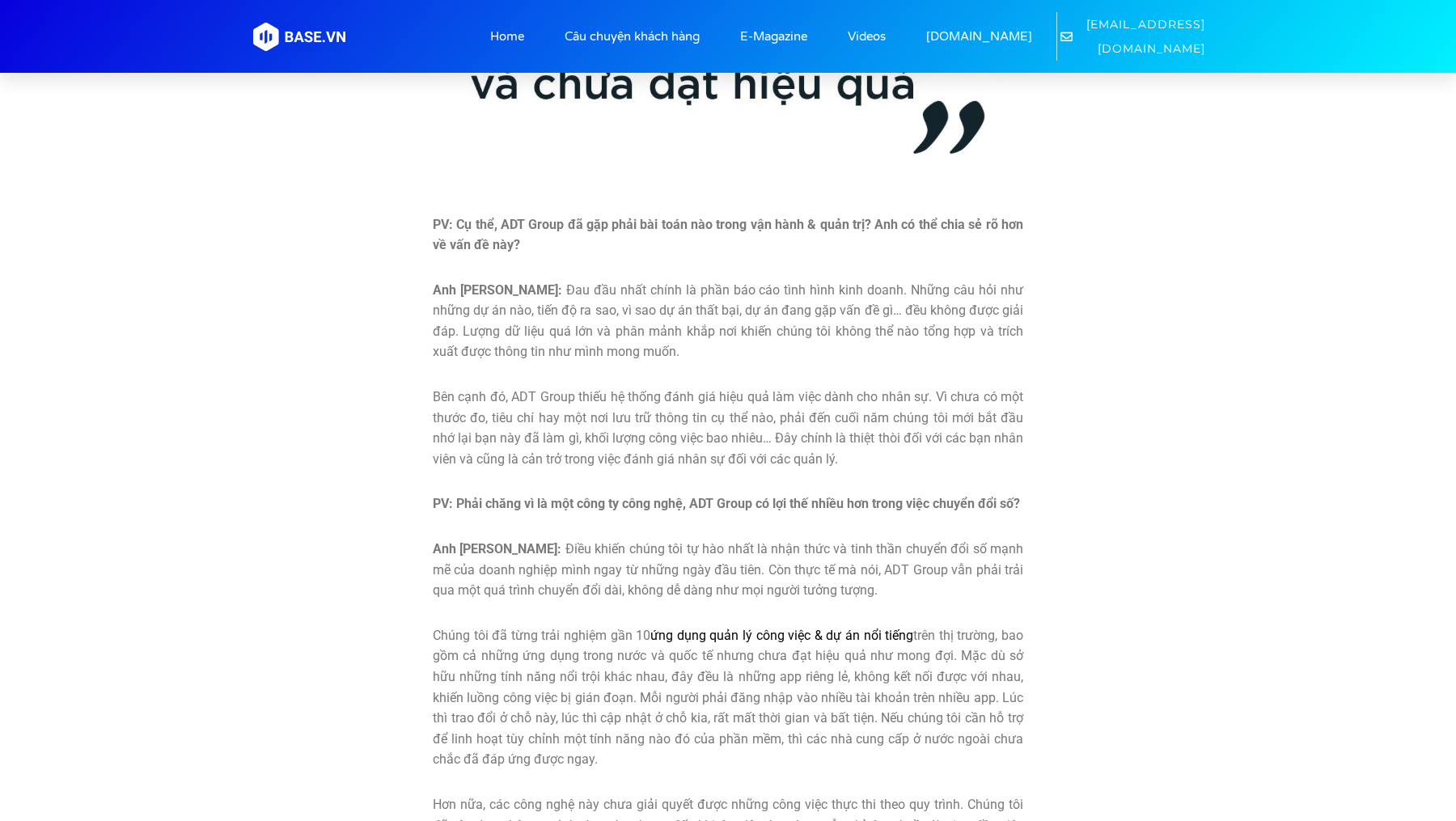 click on "Đau đầu nhất chính là phần báo cáo tình hình kinh doanh. Những câu hỏi như những dự án nào, tiến độ ra sao, vì sao dự án thất bại, dự án đang gặp vấn đề gì… đều không được giải đáp. Lượng dữ liệu quá lớn và phân mảnh khắp nơi khiến chúng tôi không thể nào tổng hợp và trích xuất được thông tin như mình mong muốn." at bounding box center [728, 321] 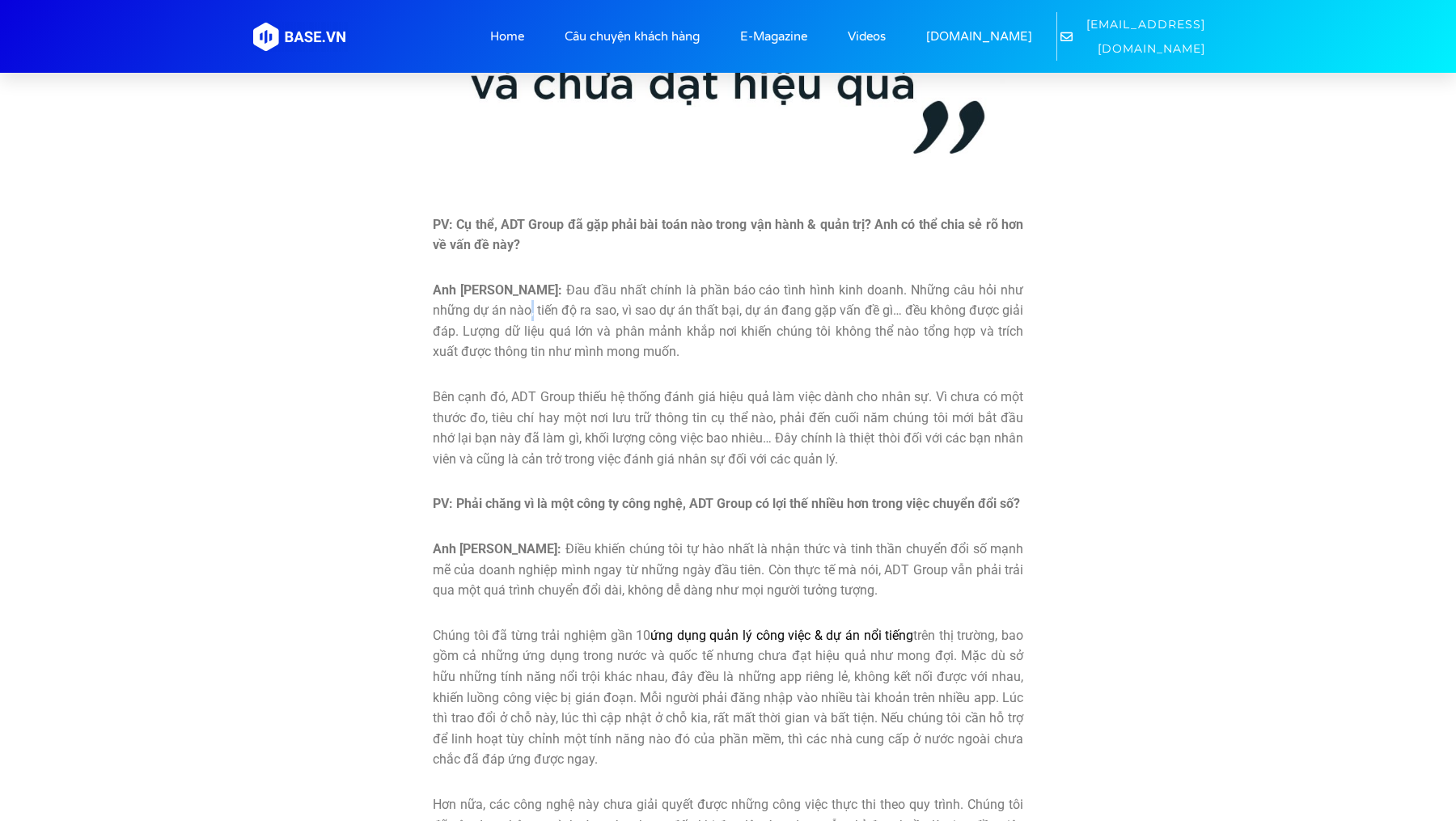 click on "Đau đầu nhất chính là phần báo cáo tình hình kinh doanh. Những câu hỏi như những dự án nào, tiến độ ra sao, vì sao dự án thất bại, dự án đang gặp vấn đề gì… đều không được giải đáp. Lượng dữ liệu quá lớn và phân mảnh khắp nơi khiến chúng tôi không thể nào tổng hợp và trích xuất được thông tin như mình mong muốn." at bounding box center (728, 321) 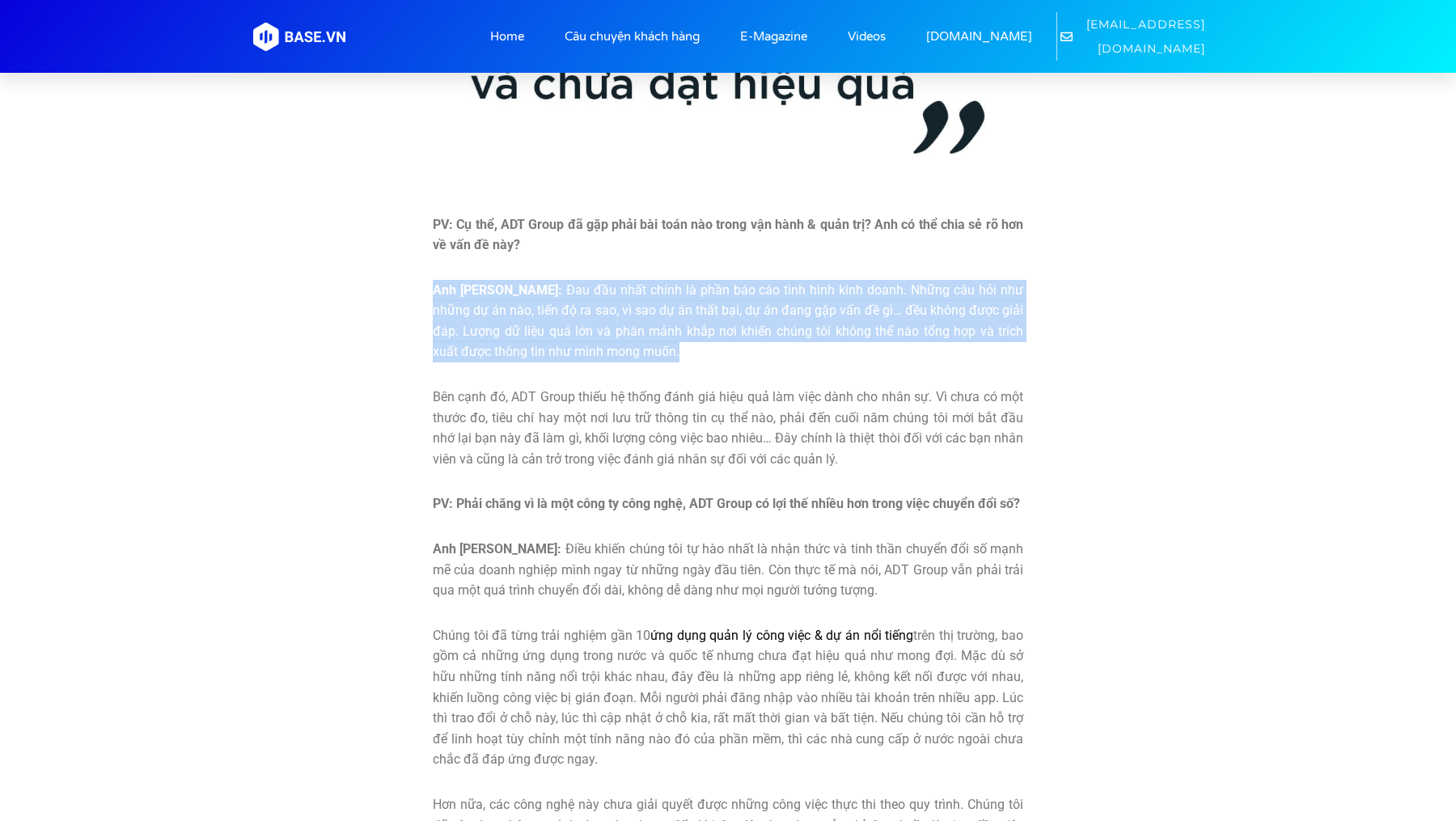 click on "Đau đầu nhất chính là phần báo cáo tình hình kinh doanh. Những câu hỏi như những dự án nào, tiến độ ra sao, vì sao dự án thất bại, dự án đang gặp vấn đề gì… đều không được giải đáp. Lượng dữ liệu quá lớn và phân mảnh khắp nơi khiến chúng tôi không thể nào tổng hợp và trích xuất được thông tin như mình mong muốn." at bounding box center (728, 321) 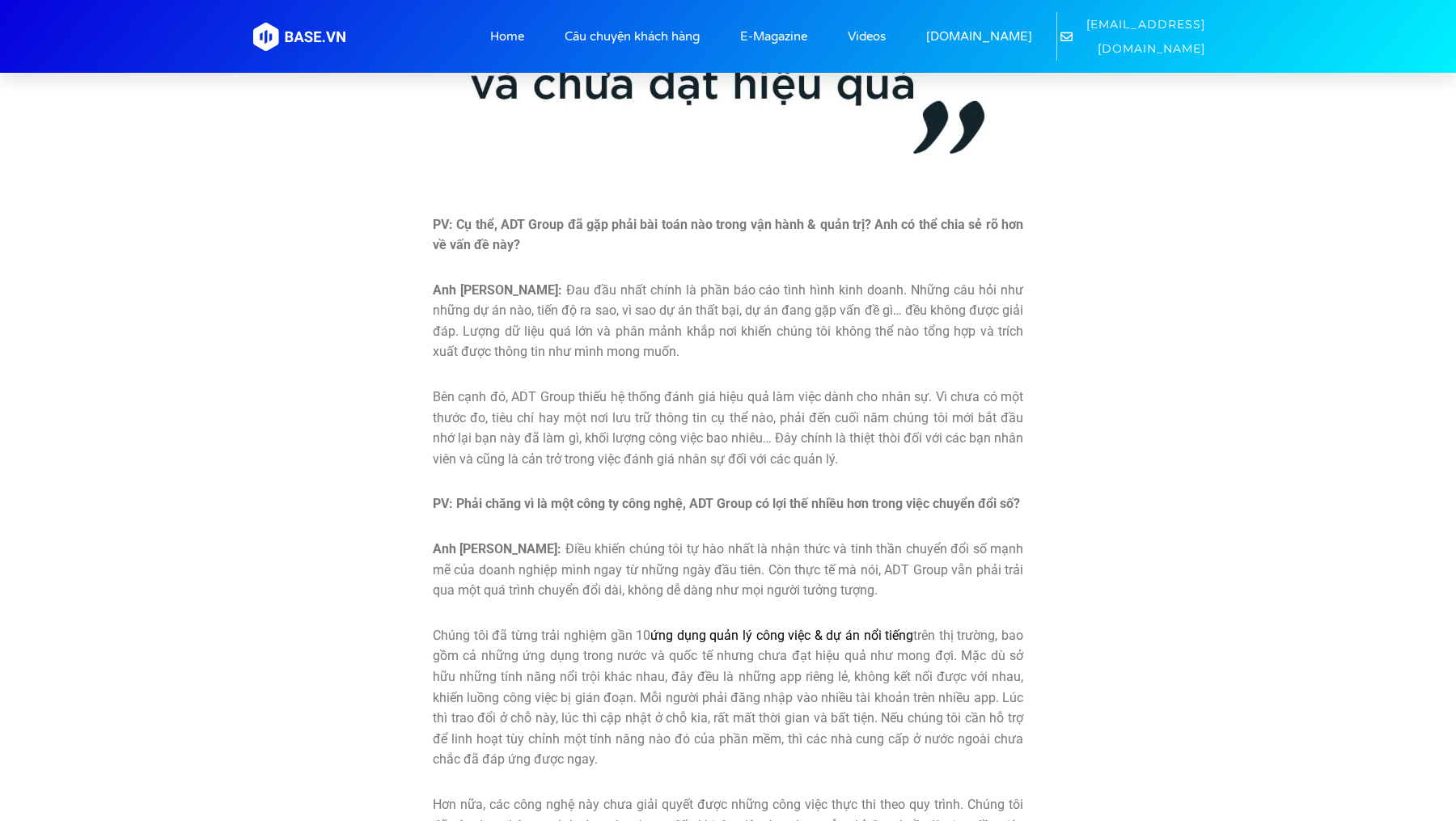 click on "Đau đầu nhất chính là phần báo cáo tình hình kinh doanh. Những câu hỏi như những dự án nào, tiến độ ra sao, vì sao dự án thất bại, dự án đang gặp vấn đề gì… đều không được giải đáp. Lượng dữ liệu quá lớn và phân mảnh khắp nơi khiến chúng tôi không thể nào tổng hợp và trích xuất được thông tin như mình mong muốn." at bounding box center (728, 321) 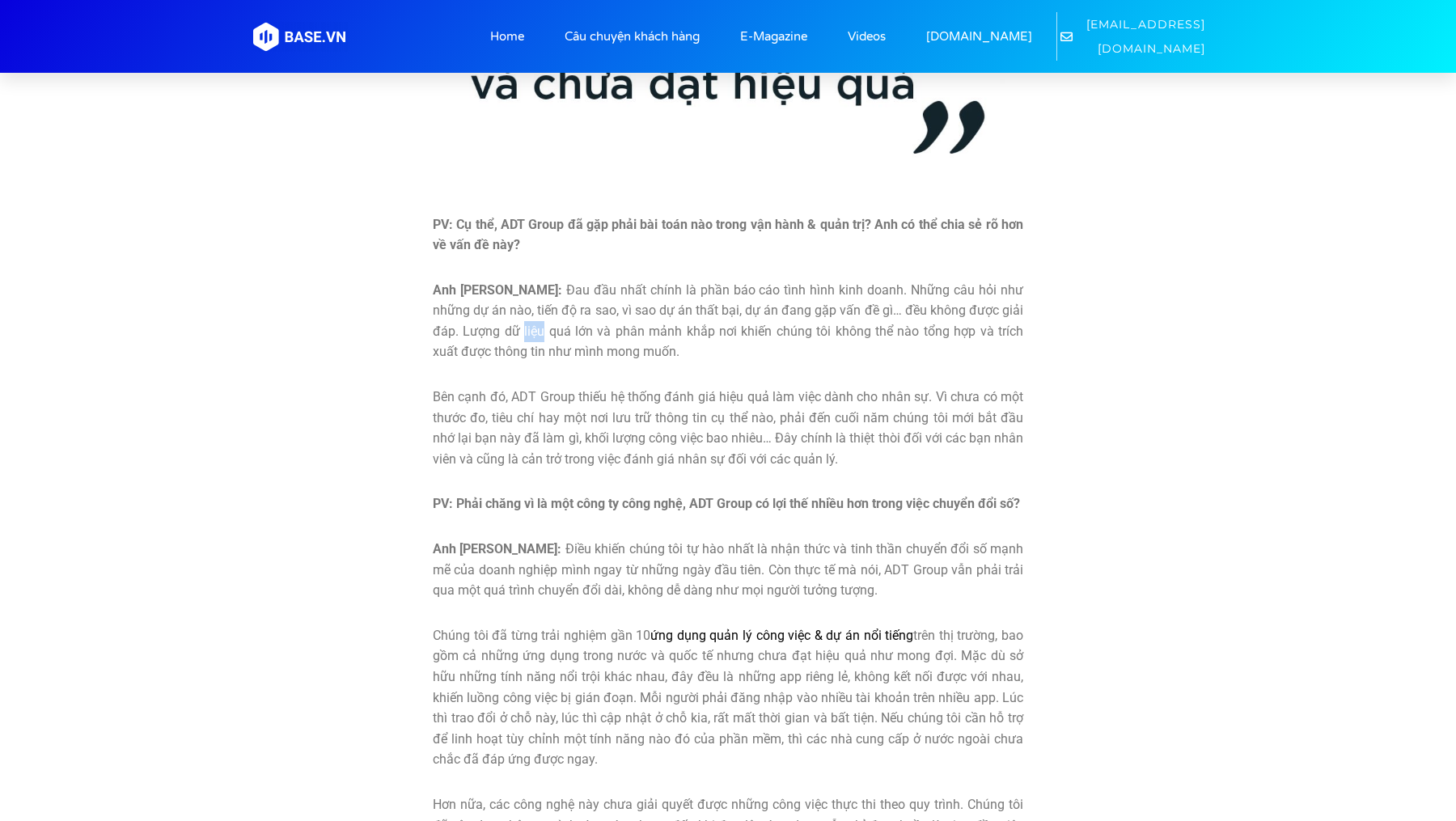 click on "Đau đầu nhất chính là phần báo cáo tình hình kinh doanh. Những câu hỏi như những dự án nào, tiến độ ra sao, vì sao dự án thất bại, dự án đang gặp vấn đề gì… đều không được giải đáp. Lượng dữ liệu quá lớn và phân mảnh khắp nơi khiến chúng tôi không thể nào tổng hợp và trích xuất được thông tin như mình mong muốn." at bounding box center (728, 321) 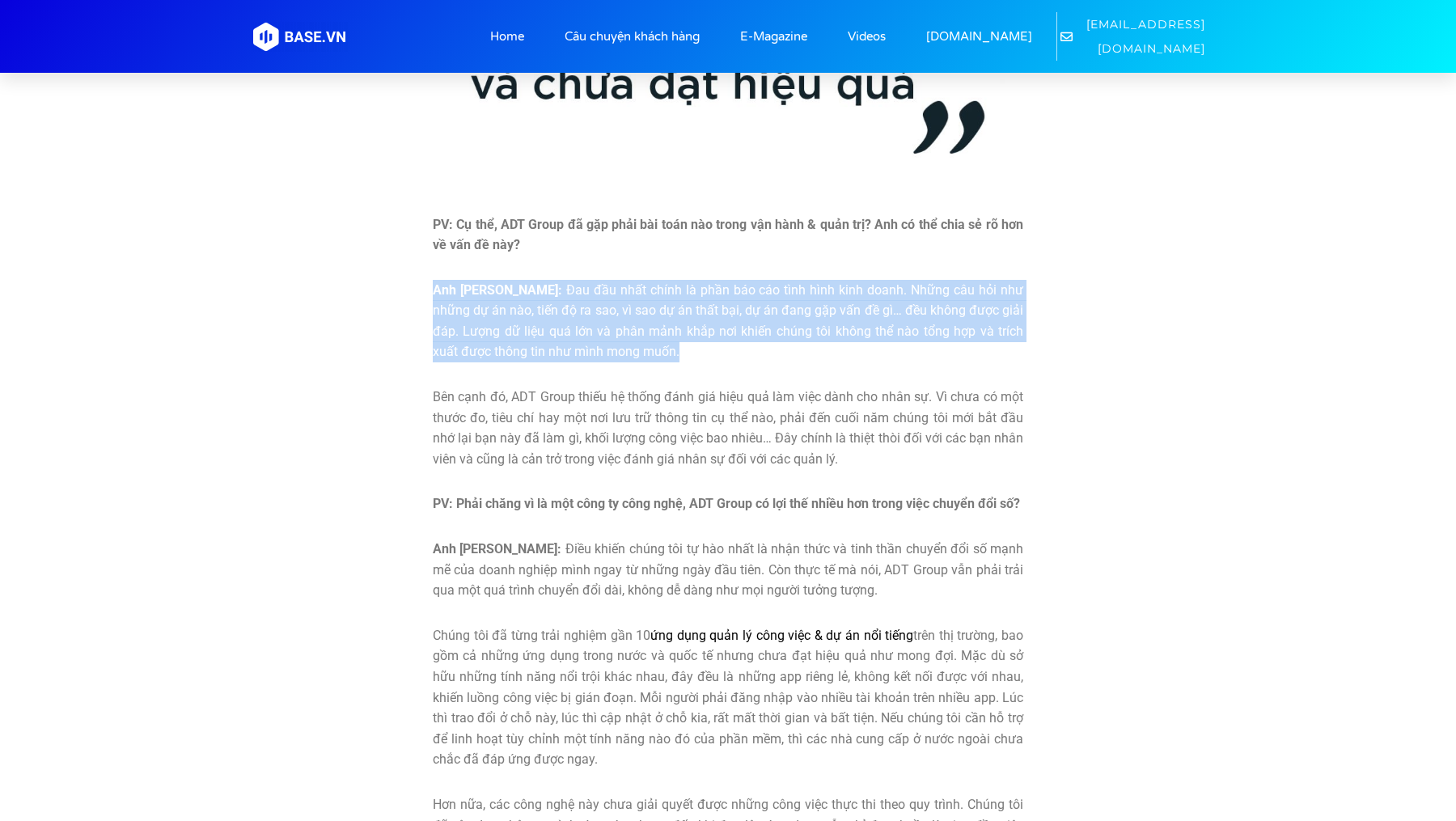 click on "Đau đầu nhất chính là phần báo cáo tình hình kinh doanh. Những câu hỏi như những dự án nào, tiến độ ra sao, vì sao dự án thất bại, dự án đang gặp vấn đề gì… đều không được giải đáp. Lượng dữ liệu quá lớn và phân mảnh khắp nơi khiến chúng tôi không thể nào tổng hợp và trích xuất được thông tin như mình mong muốn." at bounding box center [728, 321] 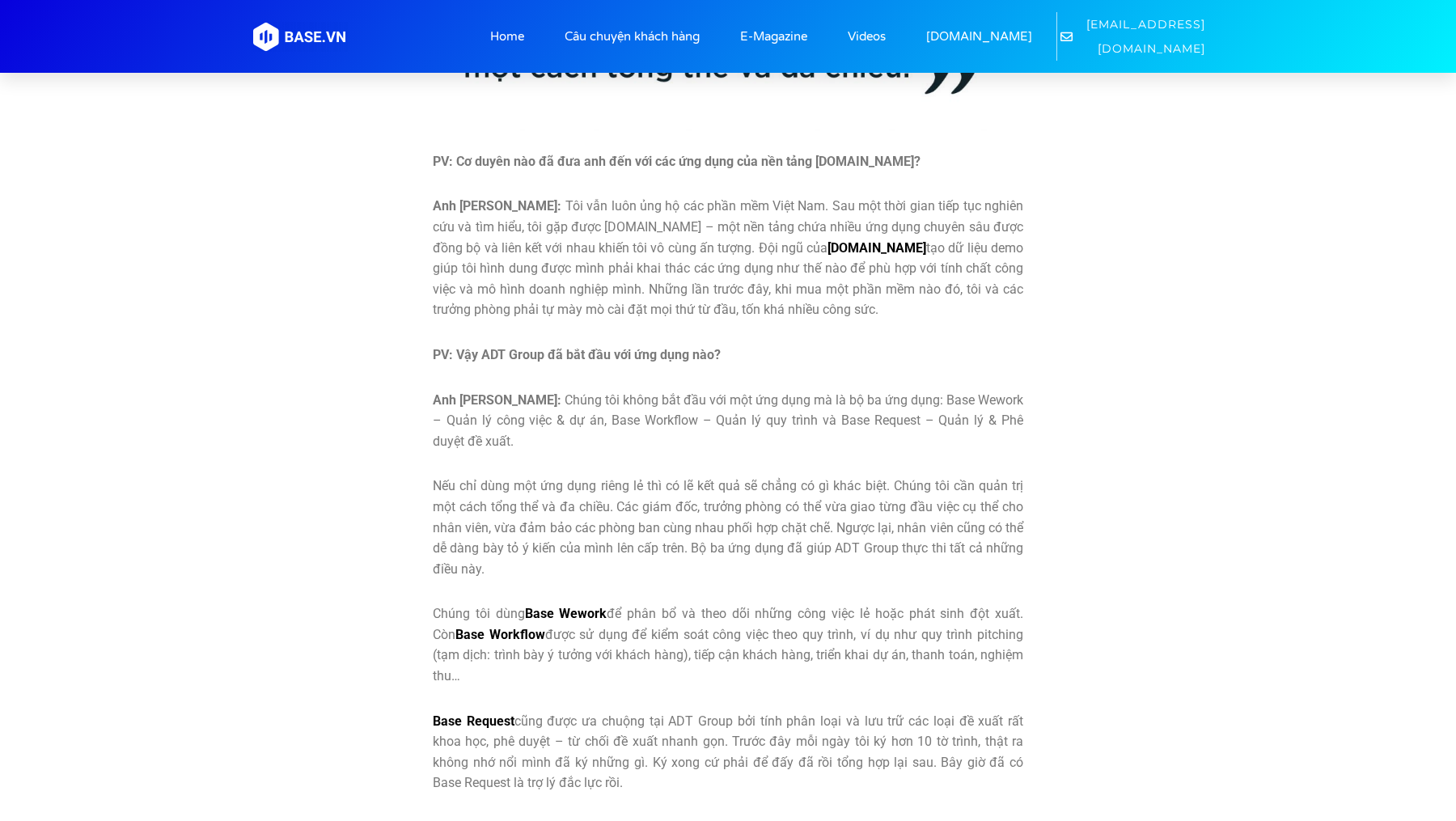 scroll, scrollTop: 3989, scrollLeft: 0, axis: vertical 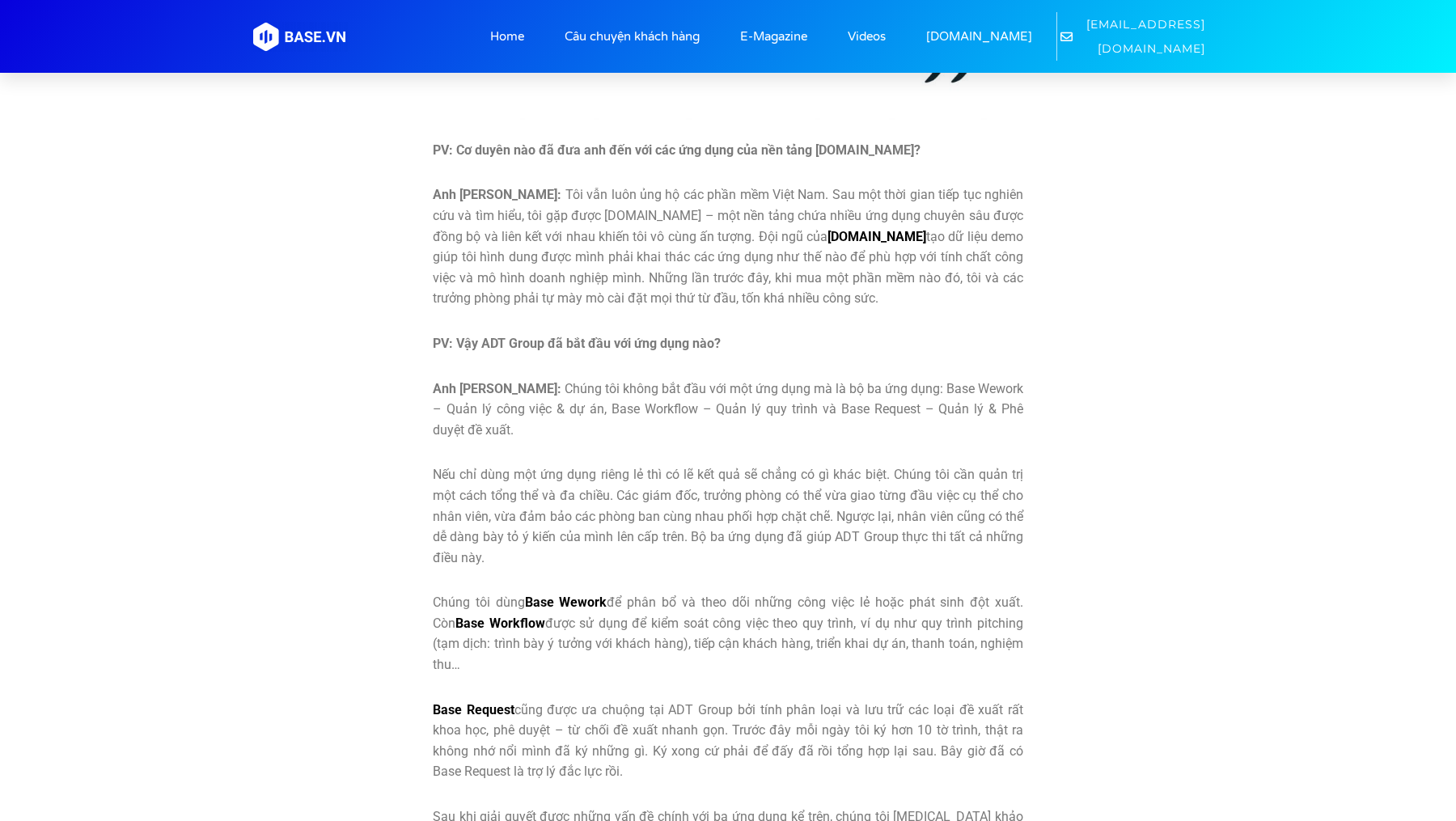 click on "Tôi vẫn luôn ủng hộ các phần mềm Việt Nam. Sau một thời gian tiếp tục nghiên cứu và tìm hiểu, tôi gặp được Base.vn – một nền tảng chứa nhiều ứng dụng chuyên sâu được đồng bộ và liên kết với nhau khiến tôi vô cùng ấn tượng. Đội ngũ của  Base.vn  tạo dữ liệu demo giúp tôi hình dung được mình phải khai thác các ứng dụng như thế nào để phù hợp với tính chất công việc và mô hình doanh nghiệp mình. Những lần trước đây, khi mua một phần mềm nào đó, tôi và các trưởng phòng phải tự mày mò cài đặt mọi thứ từ đầu, tốn khá nhiều công sức." at bounding box center (728, 246) 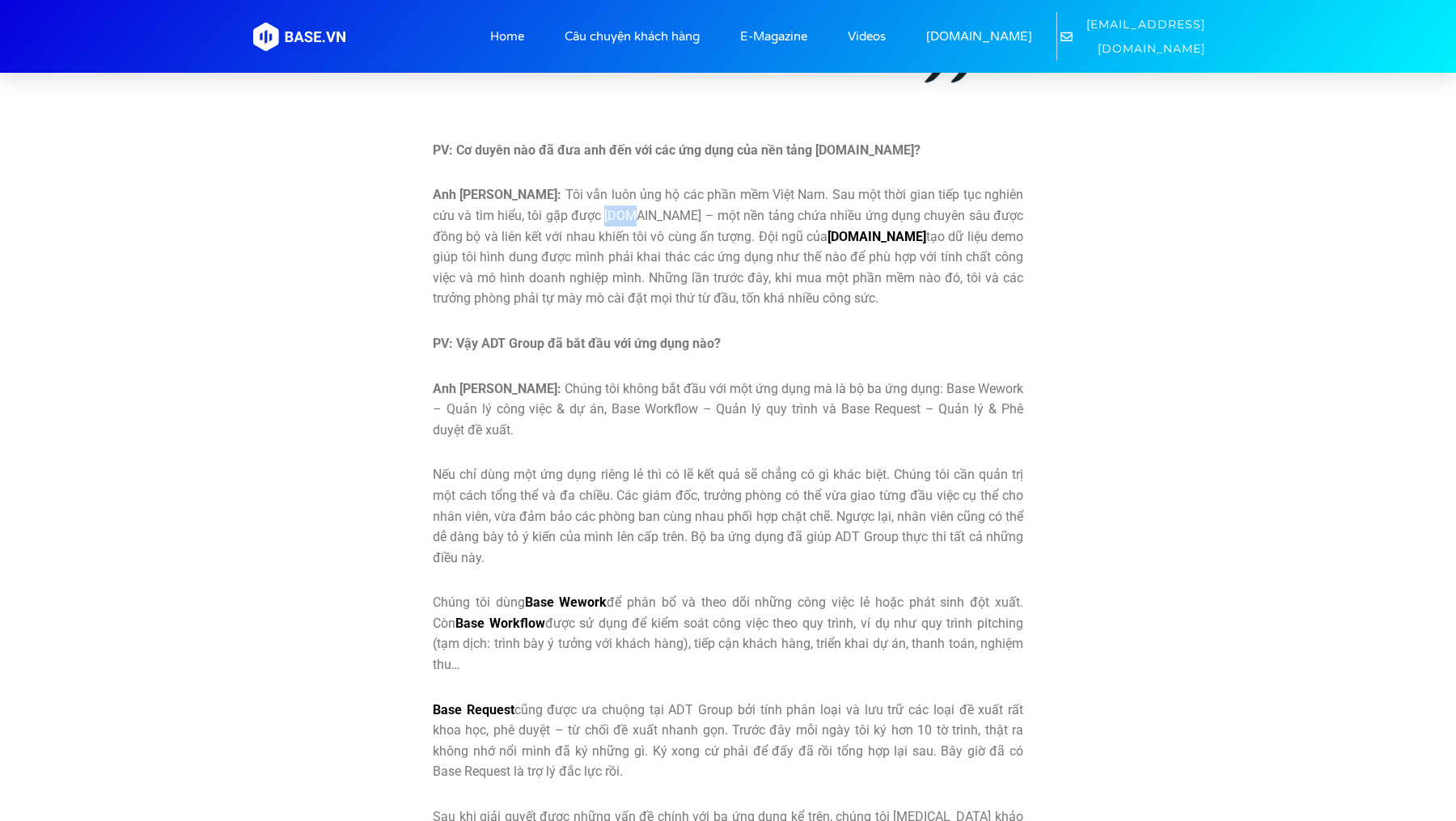 click on "Tôi vẫn luôn ủng hộ các phần mềm Việt Nam. Sau một thời gian tiếp tục nghiên cứu và tìm hiểu, tôi gặp được Base.vn – một nền tảng chứa nhiều ứng dụng chuyên sâu được đồng bộ và liên kết với nhau khiến tôi vô cùng ấn tượng. Đội ngũ của  Base.vn  tạo dữ liệu demo giúp tôi hình dung được mình phải khai thác các ứng dụng như thế nào để phù hợp với tính chất công việc và mô hình doanh nghiệp mình. Những lần trước đây, khi mua một phần mềm nào đó, tôi và các trưởng phòng phải tự mày mò cài đặt mọi thứ từ đầu, tốn khá nhiều công sức." at bounding box center (728, 246) 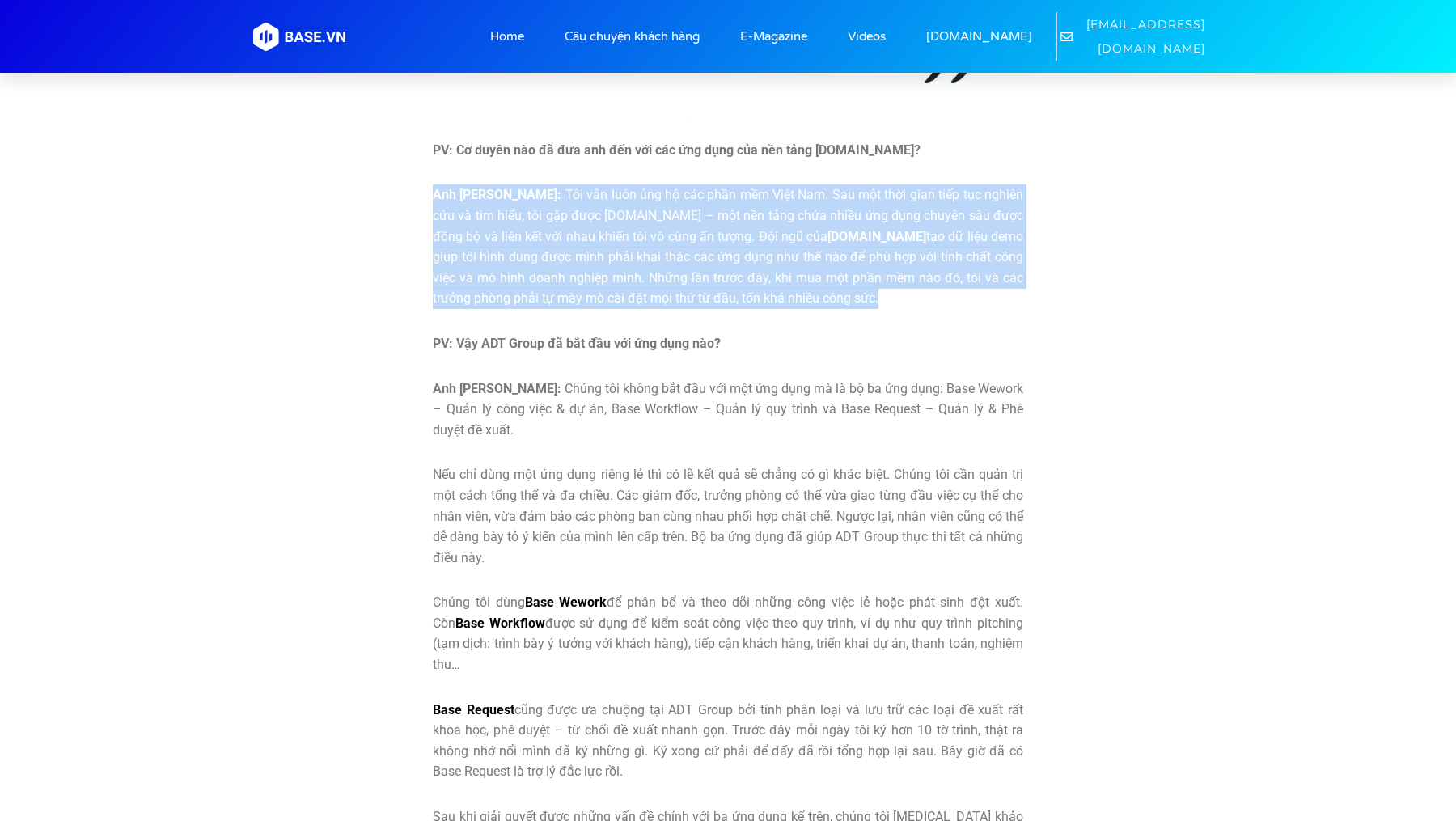 click on "Tôi vẫn luôn ủng hộ các phần mềm Việt Nam. Sau một thời gian tiếp tục nghiên cứu và tìm hiểu, tôi gặp được Base.vn – một nền tảng chứa nhiều ứng dụng chuyên sâu được đồng bộ và liên kết với nhau khiến tôi vô cùng ấn tượng. Đội ngũ của  Base.vn  tạo dữ liệu demo giúp tôi hình dung được mình phải khai thác các ứng dụng như thế nào để phù hợp với tính chất công việc và mô hình doanh nghiệp mình. Những lần trước đây, khi mua một phần mềm nào đó, tôi và các trưởng phòng phải tự mày mò cài đặt mọi thứ từ đầu, tốn khá nhiều công sức." at bounding box center (728, 246) 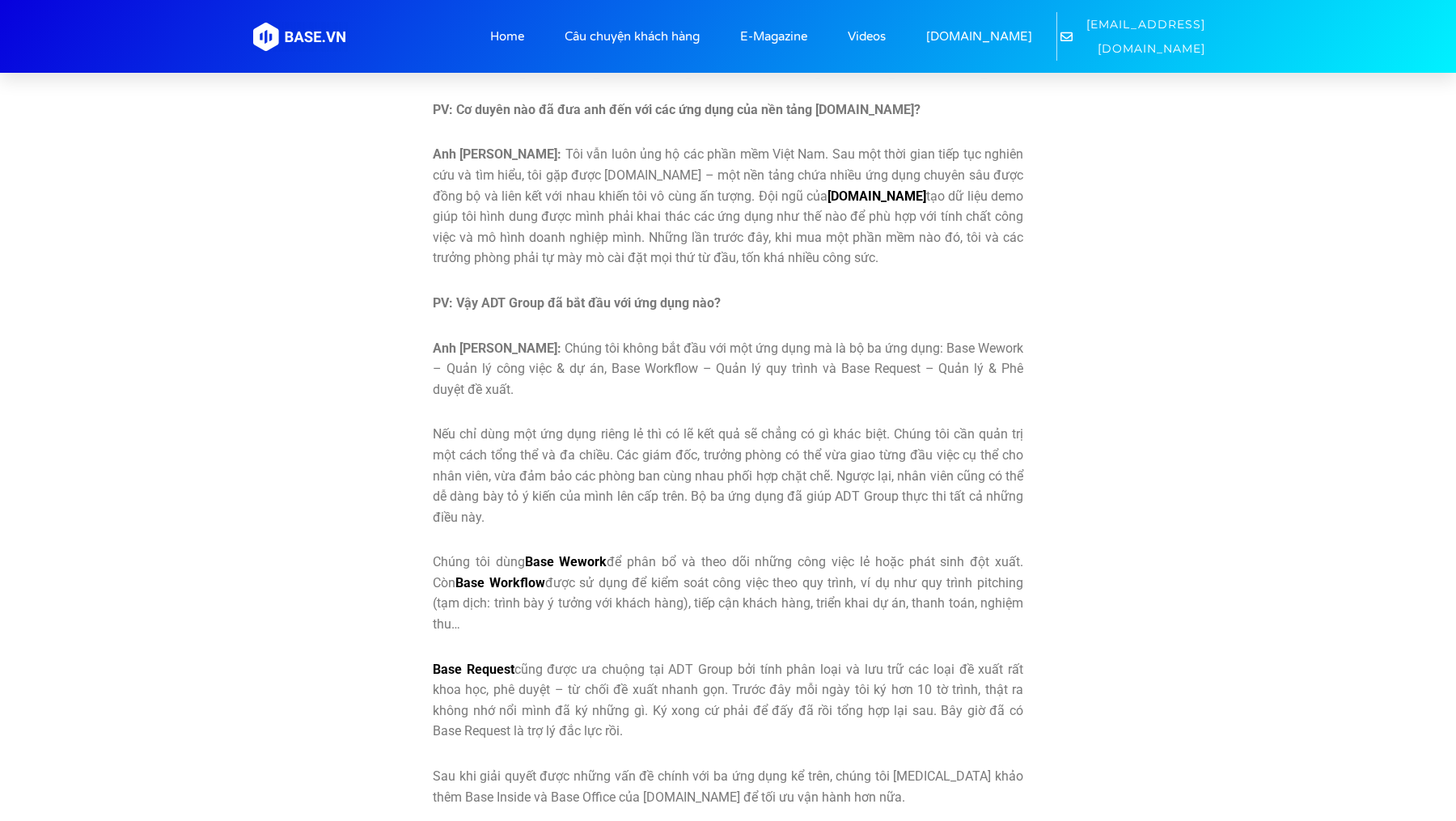scroll, scrollTop: 4032, scrollLeft: 0, axis: vertical 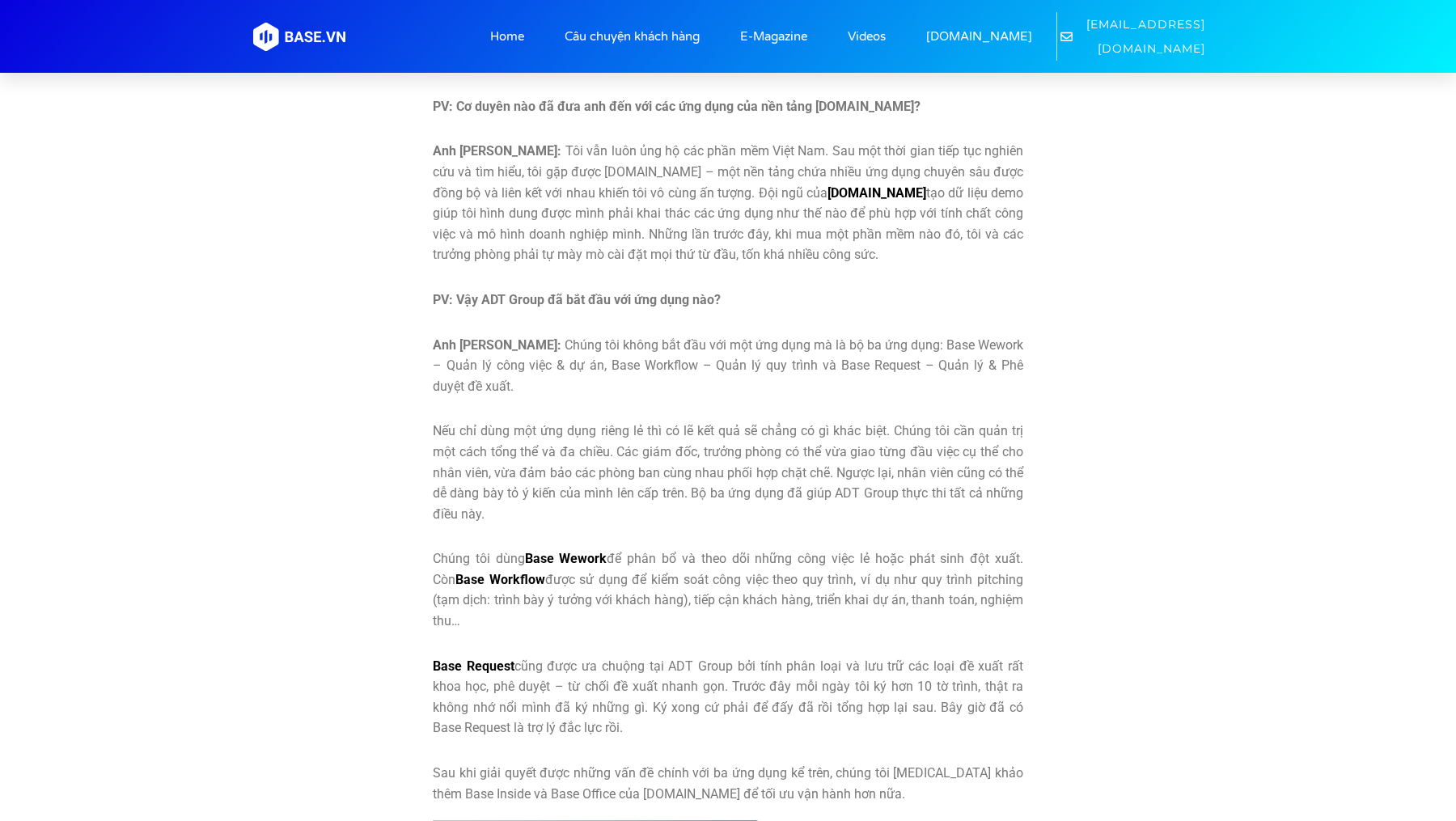 click on "Anh Nguyễn Thế Duy:   Tôi vẫn luôn ủng hộ các phần mềm Việt Nam. Sau một thời gian tiếp tục nghiên cứu và tìm hiểu, tôi gặp được Base.vn – một nền tảng chứa nhiều ứng dụng chuyên sâu được đồng bộ và liên kết với nhau khiến tôi vô cùng ấn tượng. Đội ngũ của  Base.vn  tạo dữ liệu demo giúp tôi hình dung được mình phải khai thác các ứng dụng như thế nào để phù hợp với tính chất công việc và mô hình doanh nghiệp mình. Những lần trước đây, khi mua một phần mềm nào đó, tôi và các trưởng phòng phải tự mày mò cài đặt mọi thứ từ đầu, tốn khá nhiều công sức." at bounding box center [728, 203] 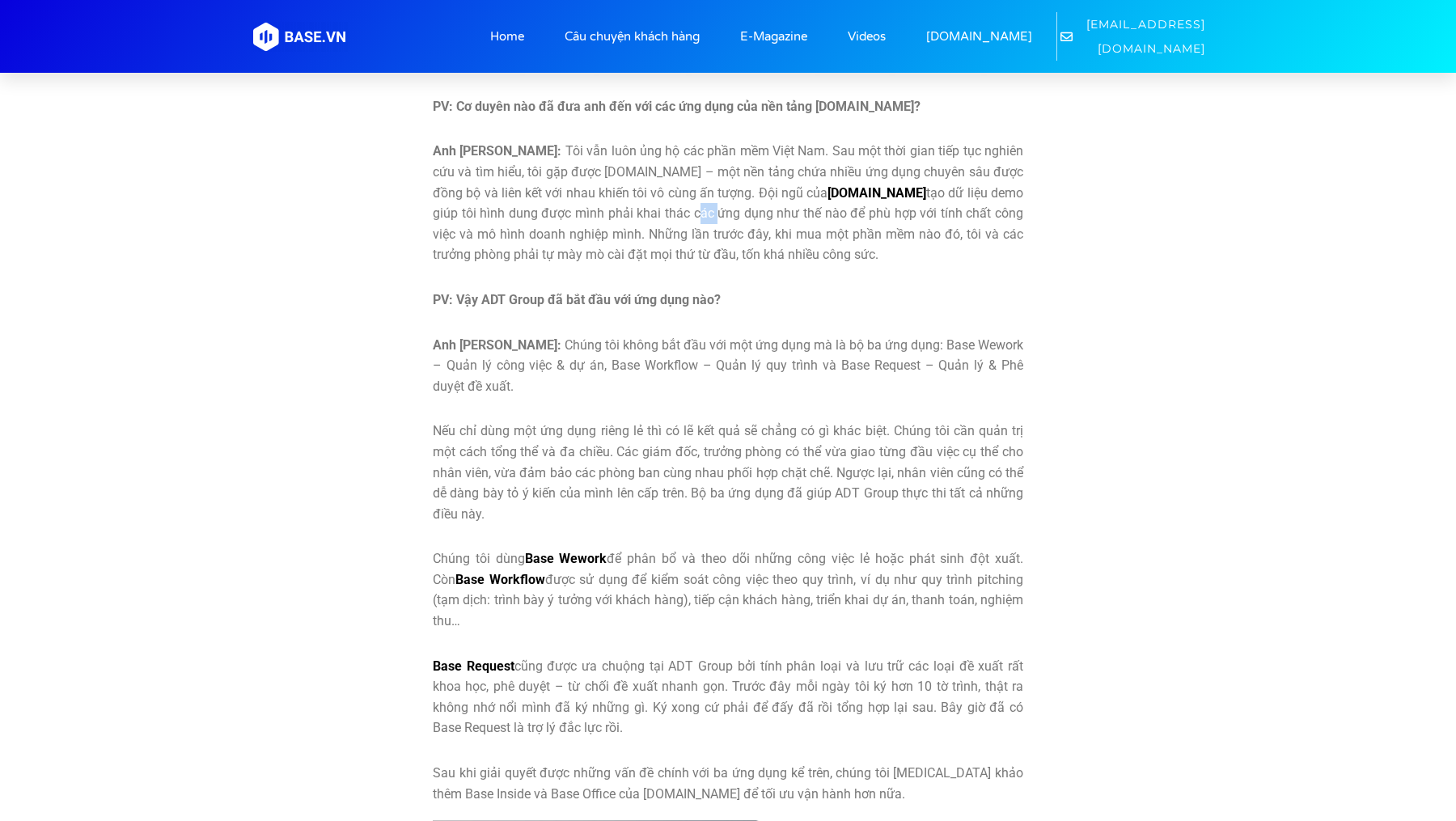 click on "Anh Nguyễn Thế Duy:   Tôi vẫn luôn ủng hộ các phần mềm Việt Nam. Sau một thời gian tiếp tục nghiên cứu và tìm hiểu, tôi gặp được Base.vn – một nền tảng chứa nhiều ứng dụng chuyên sâu được đồng bộ và liên kết với nhau khiến tôi vô cùng ấn tượng. Đội ngũ của  Base.vn  tạo dữ liệu demo giúp tôi hình dung được mình phải khai thác các ứng dụng như thế nào để phù hợp với tính chất công việc và mô hình doanh nghiệp mình. Những lần trước đây, khi mua một phần mềm nào đó, tôi và các trưởng phòng phải tự mày mò cài đặt mọi thứ từ đầu, tốn khá nhiều công sức." at bounding box center [728, 203] 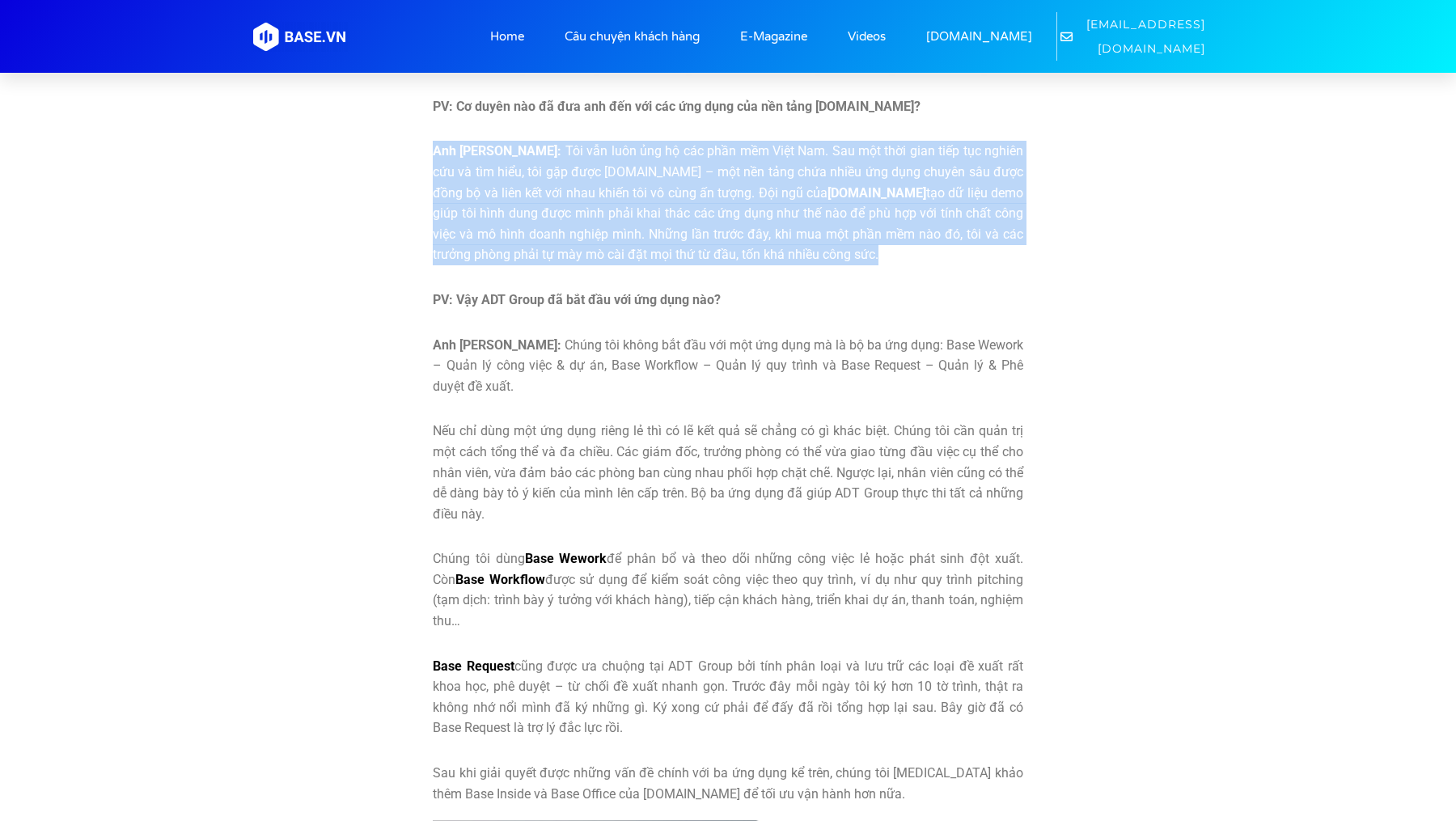click on "Anh Nguyễn Thế Duy:   Tôi vẫn luôn ủng hộ các phần mềm Việt Nam. Sau một thời gian tiếp tục nghiên cứu và tìm hiểu, tôi gặp được Base.vn – một nền tảng chứa nhiều ứng dụng chuyên sâu được đồng bộ và liên kết với nhau khiến tôi vô cùng ấn tượng. Đội ngũ của  Base.vn  tạo dữ liệu demo giúp tôi hình dung được mình phải khai thác các ứng dụng như thế nào để phù hợp với tính chất công việc và mô hình doanh nghiệp mình. Những lần trước đây, khi mua một phần mềm nào đó, tôi và các trưởng phòng phải tự mày mò cài đặt mọi thứ từ đầu, tốn khá nhiều công sức." at bounding box center [728, 203] 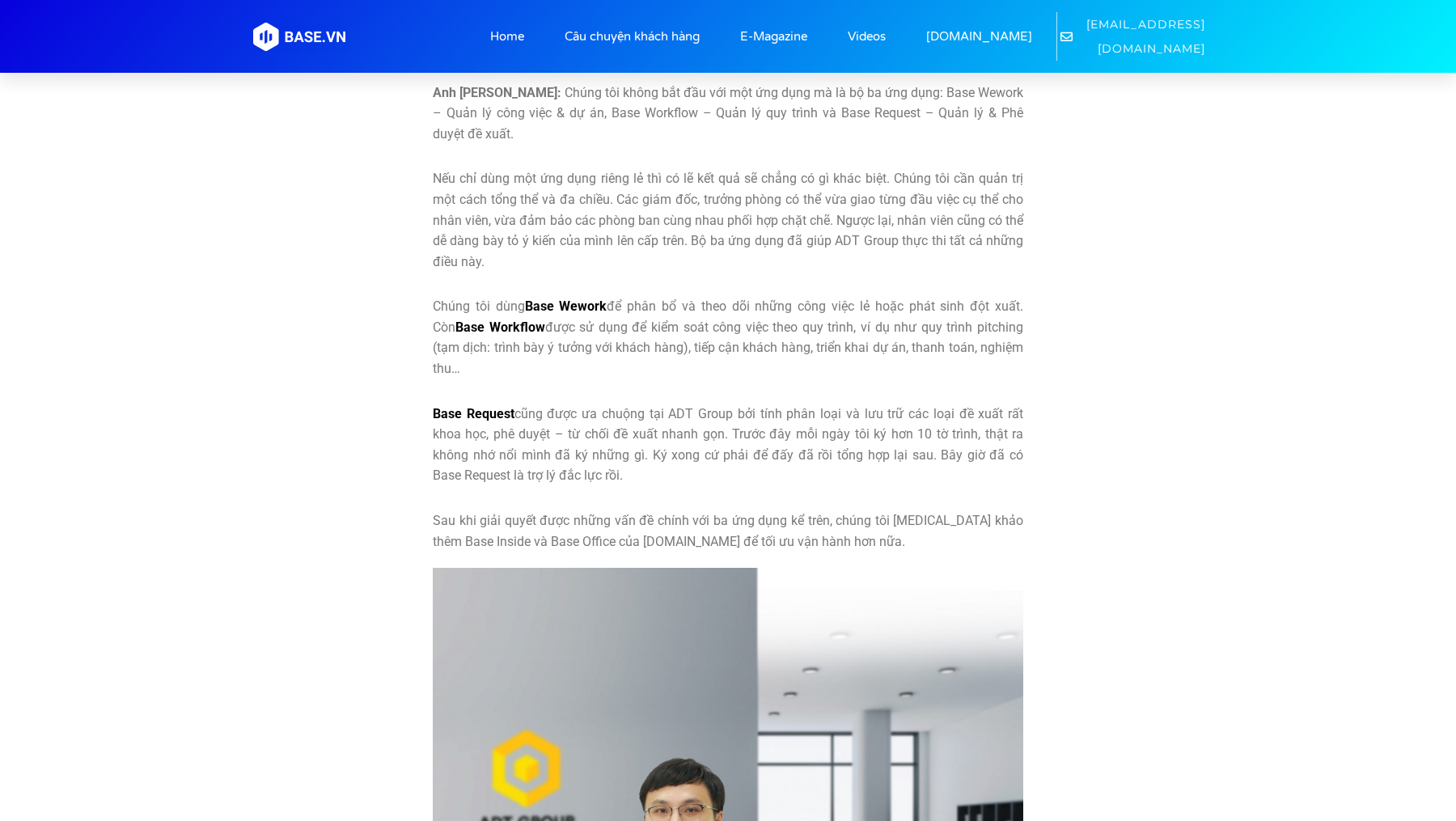 scroll, scrollTop: 4269, scrollLeft: 0, axis: vertical 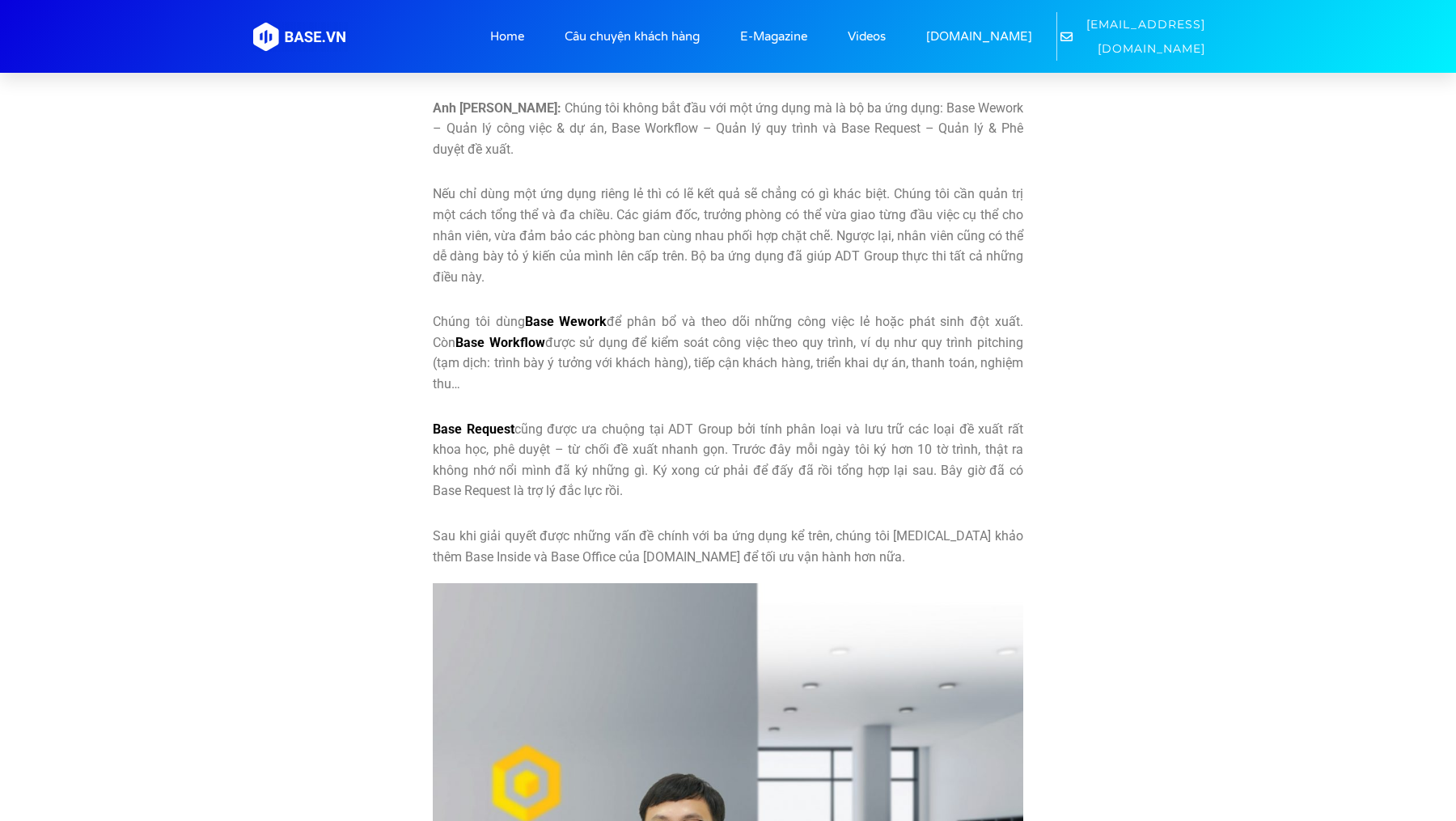 drag, startPoint x: 429, startPoint y: 318, endPoint x: 647, endPoint y: 468, distance: 264.62048 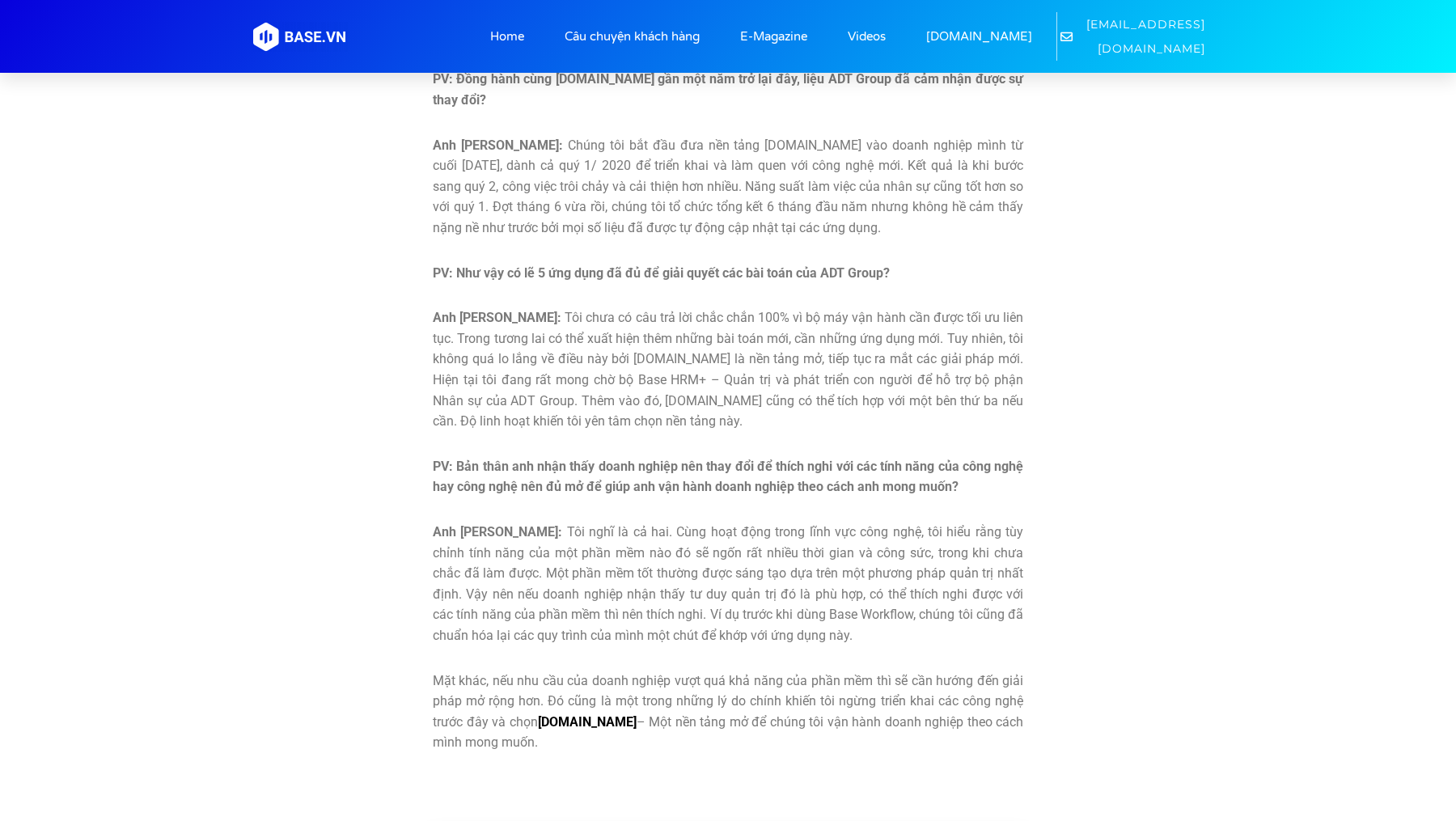scroll, scrollTop: 5518, scrollLeft: 0, axis: vertical 